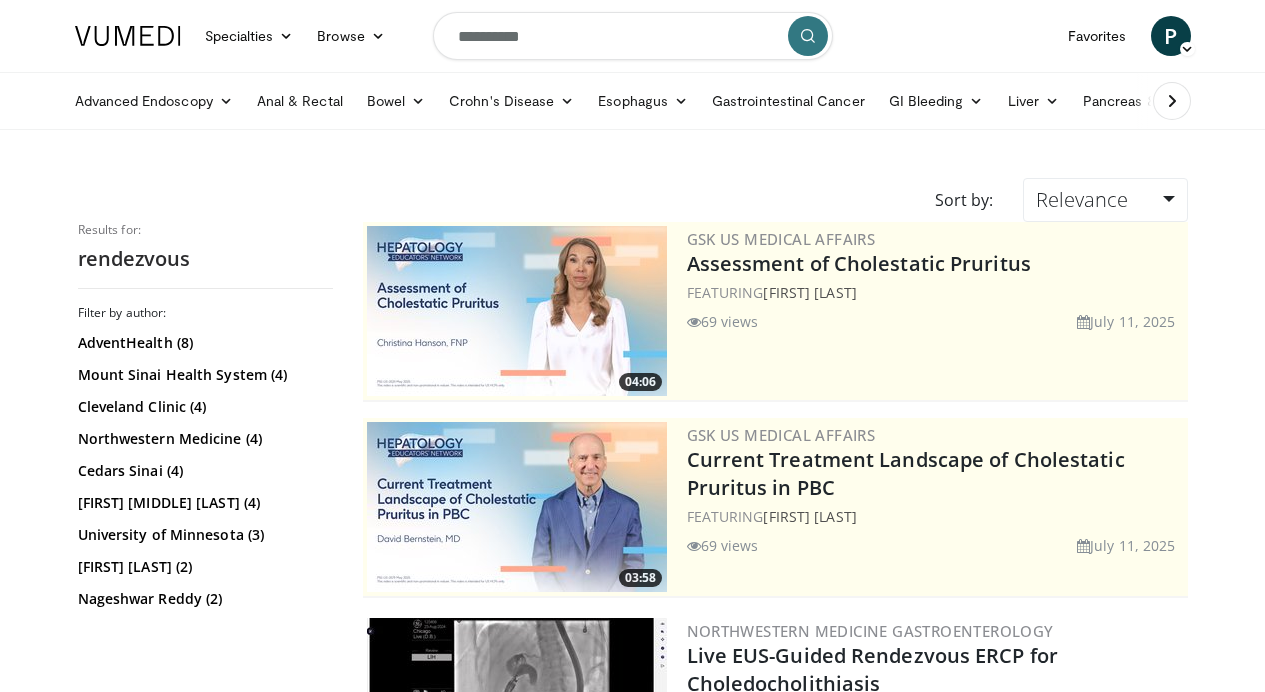 scroll, scrollTop: 0, scrollLeft: 0, axis: both 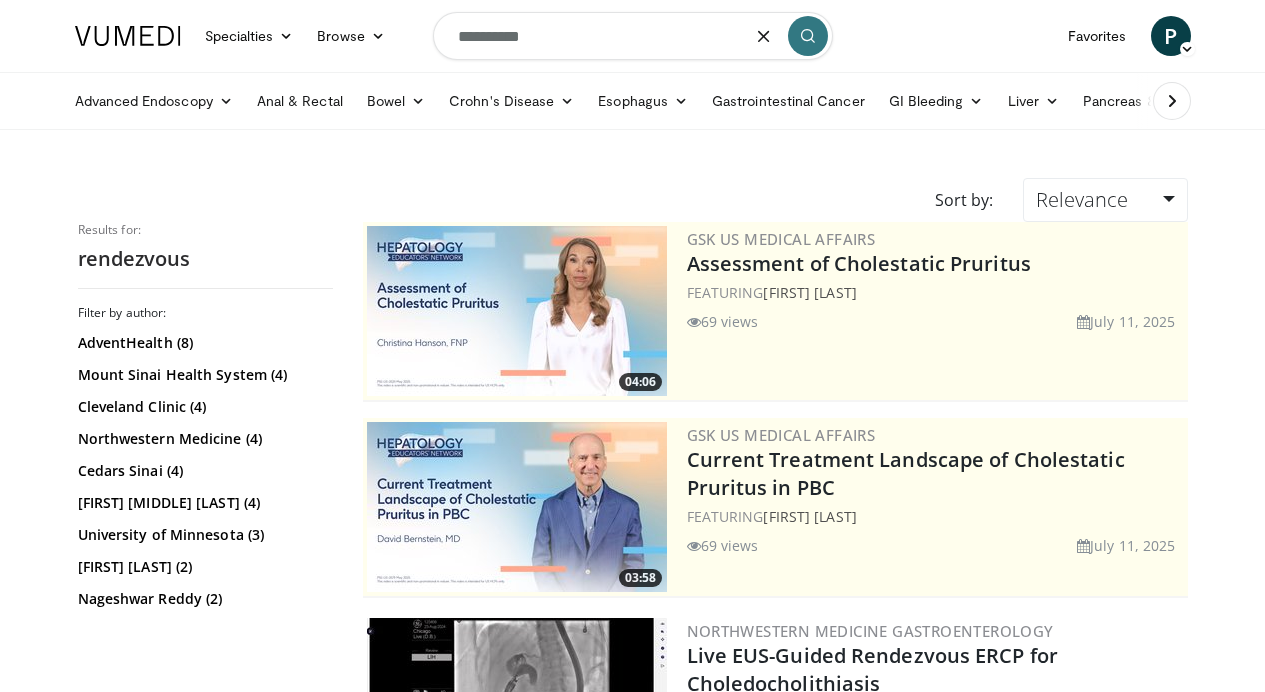 click on "**********" at bounding box center (633, 36) 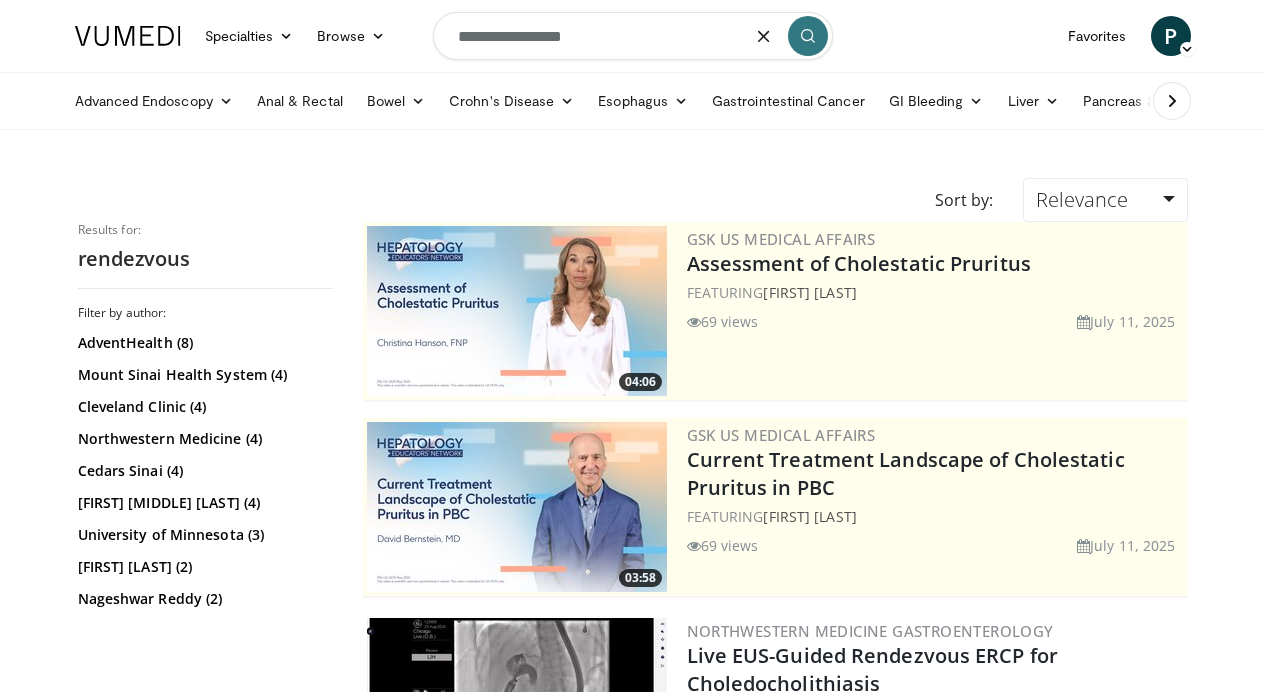 type on "**********" 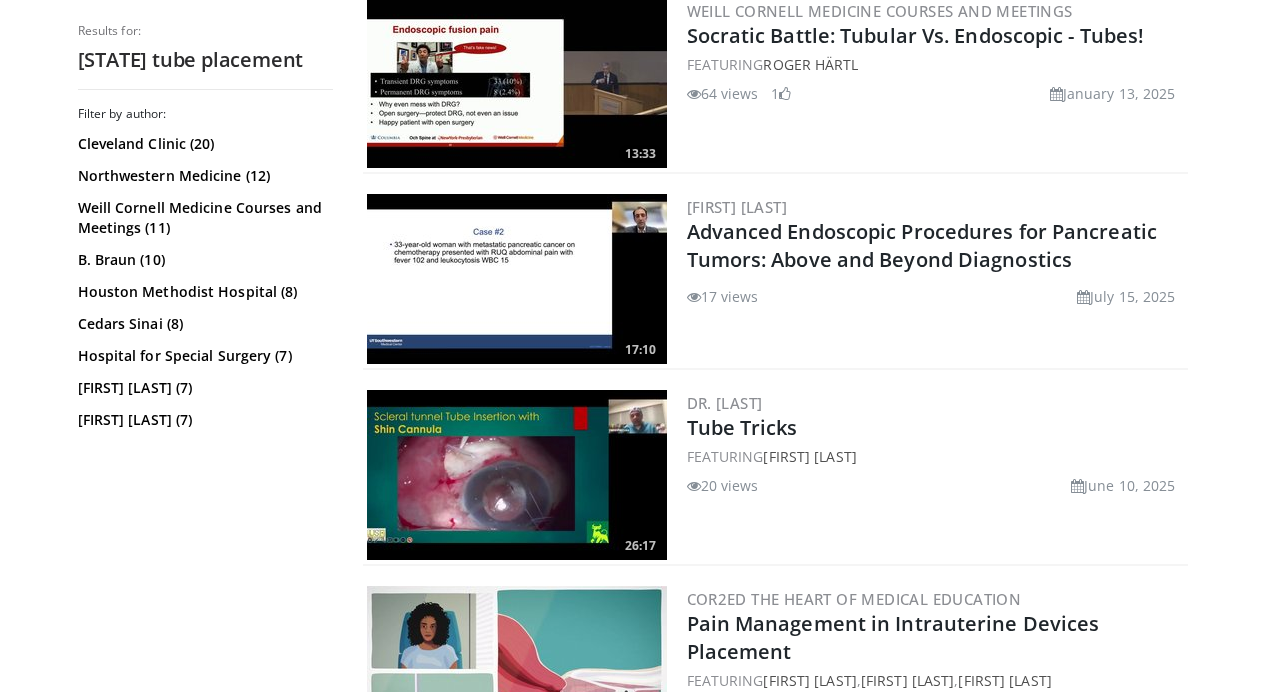 scroll, scrollTop: 0, scrollLeft: 0, axis: both 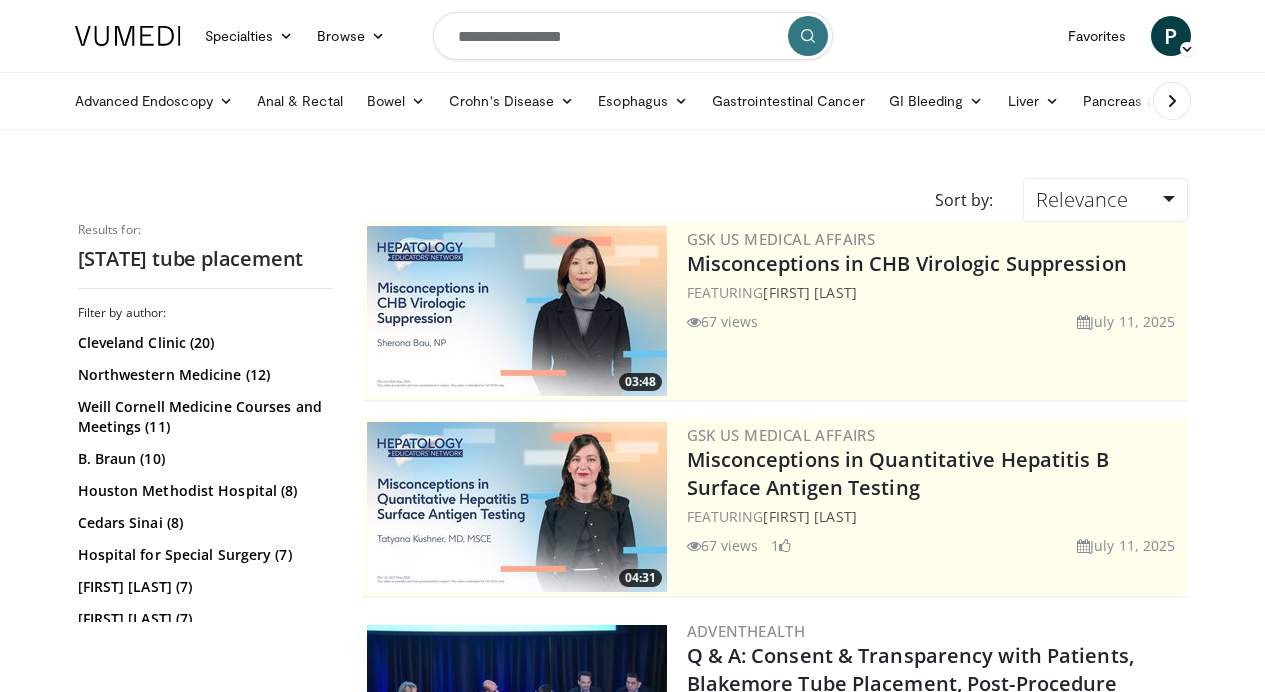 click on "**********" at bounding box center [633, 36] 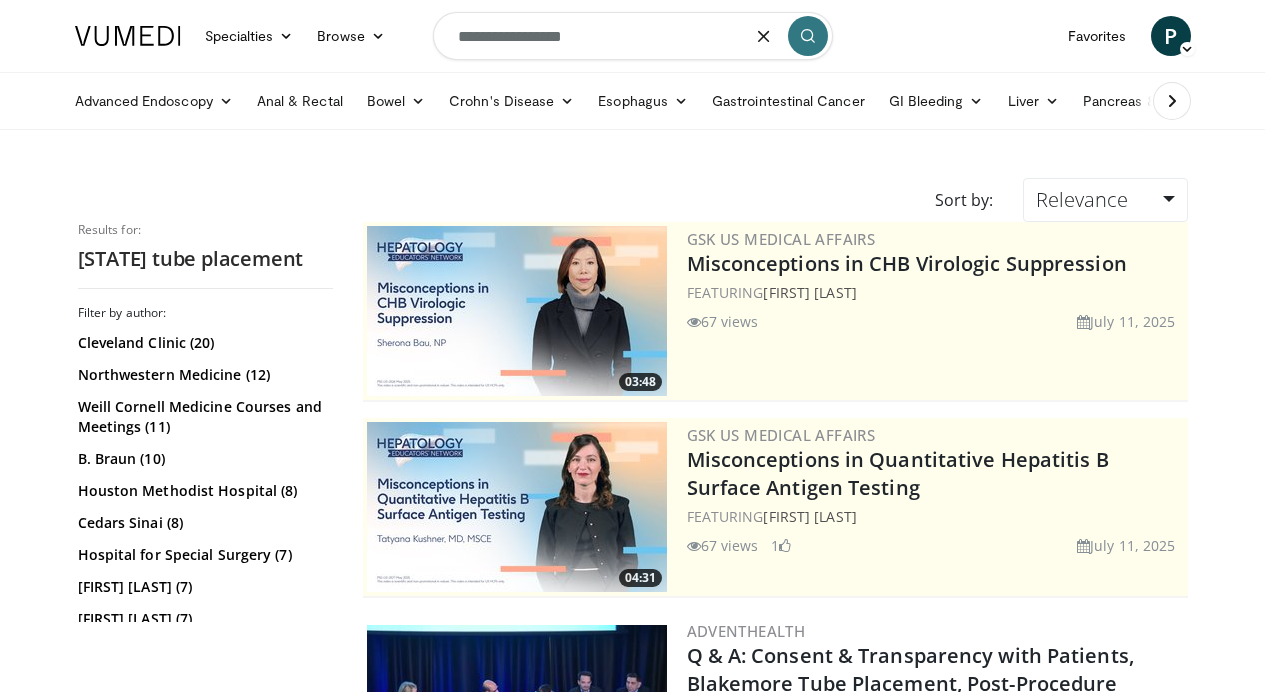 click on "**********" at bounding box center [633, 36] 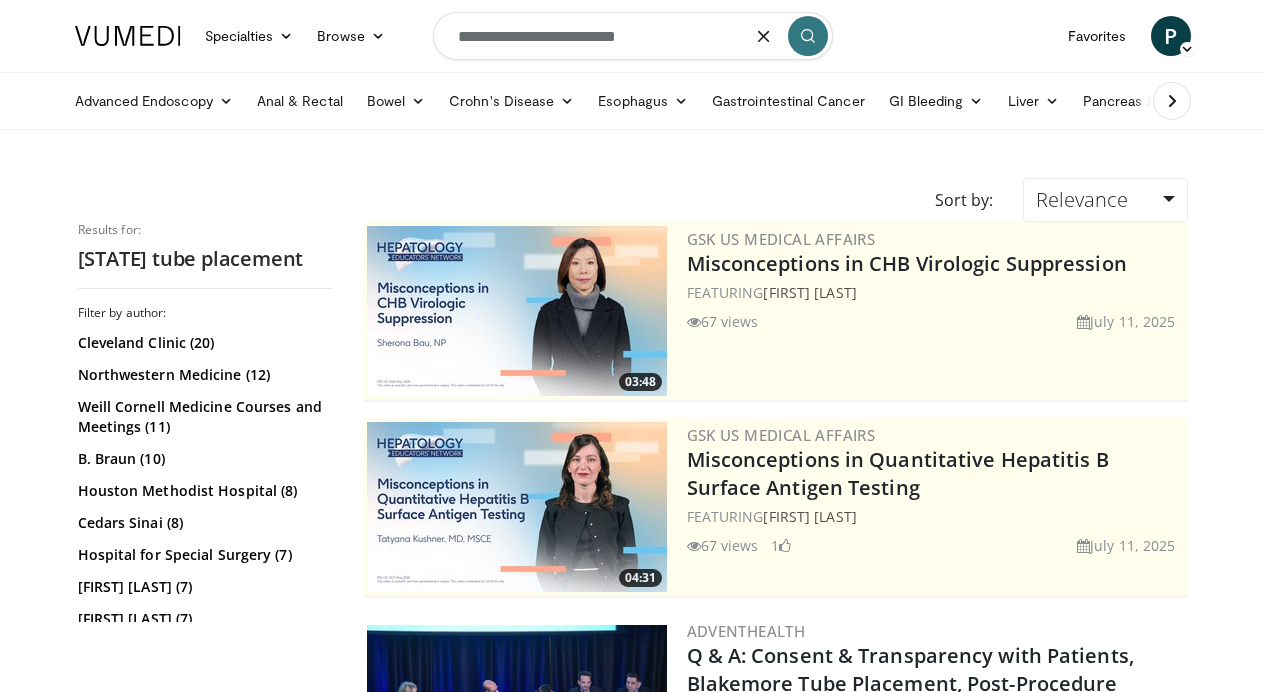 type on "**********" 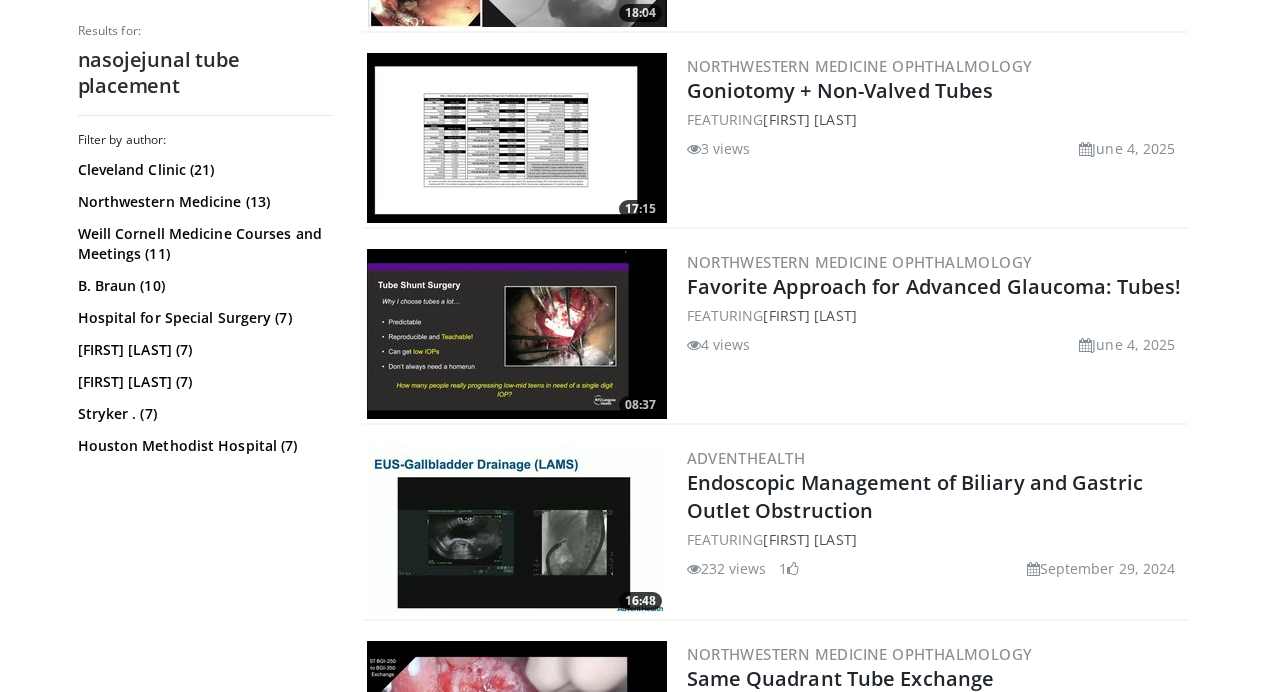 scroll, scrollTop: 2269, scrollLeft: 0, axis: vertical 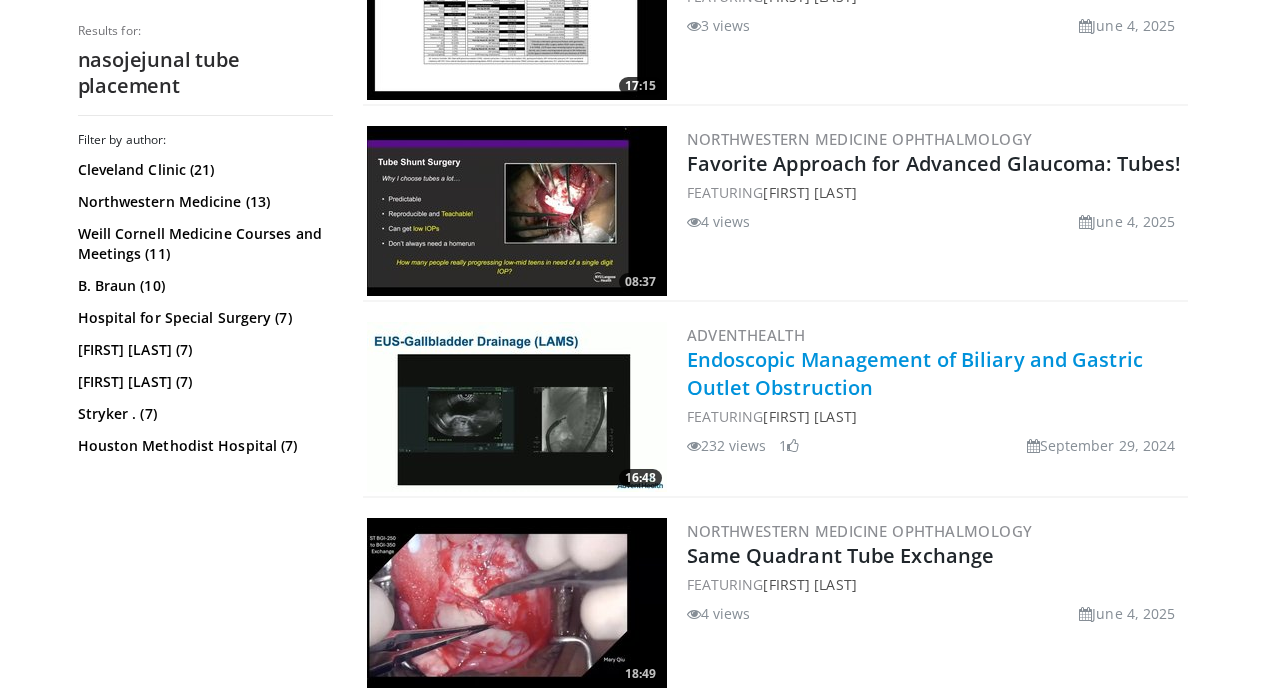 click on "Endoscopic Management of Biliary and Gastric Outlet Obstruction" at bounding box center [915, 373] 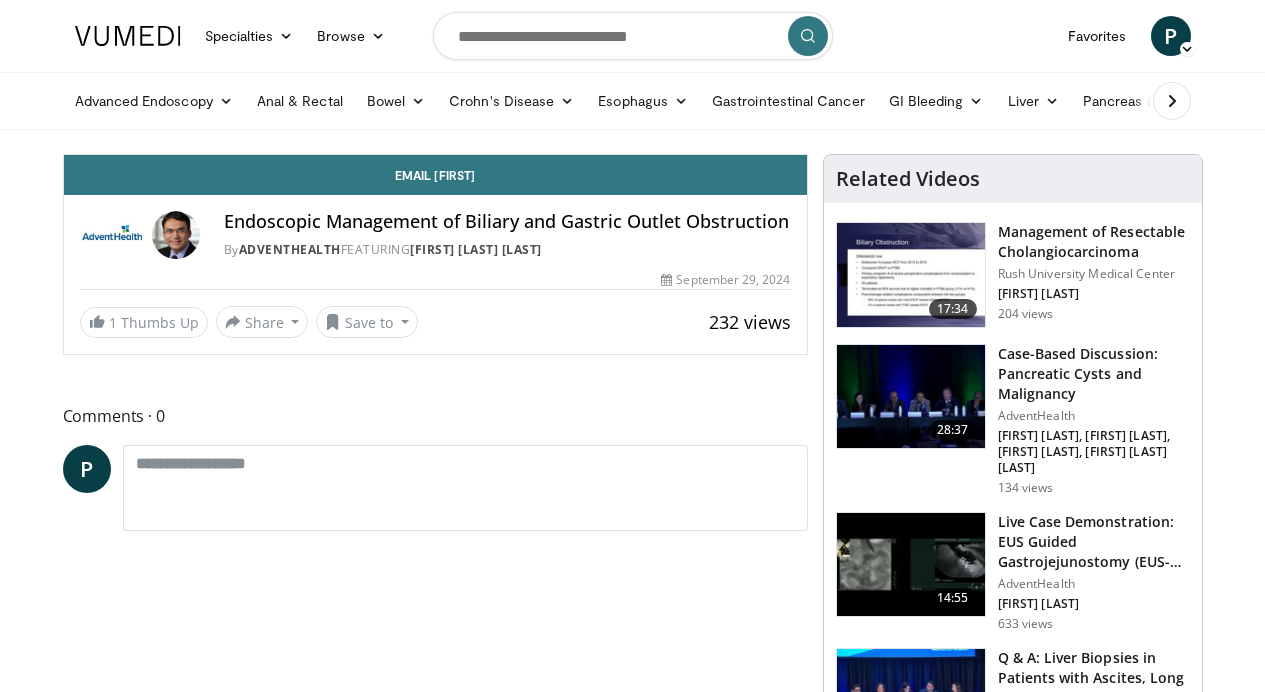 scroll, scrollTop: 0, scrollLeft: 0, axis: both 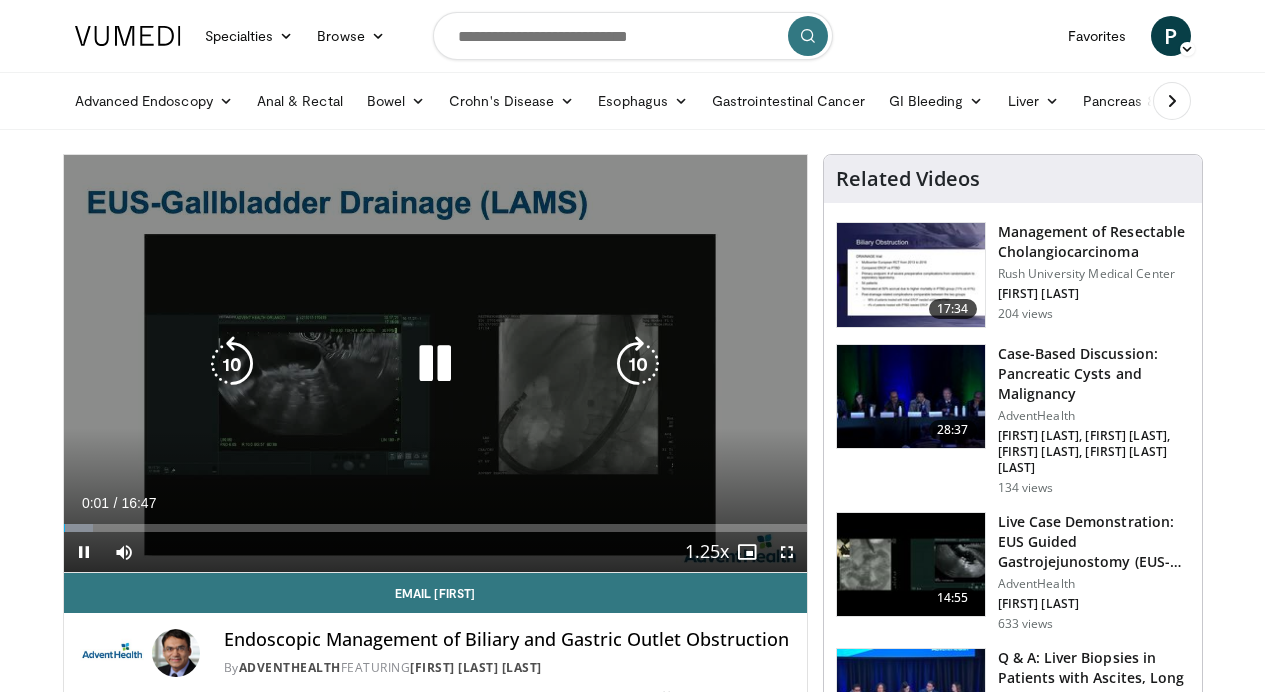click at bounding box center [435, 364] 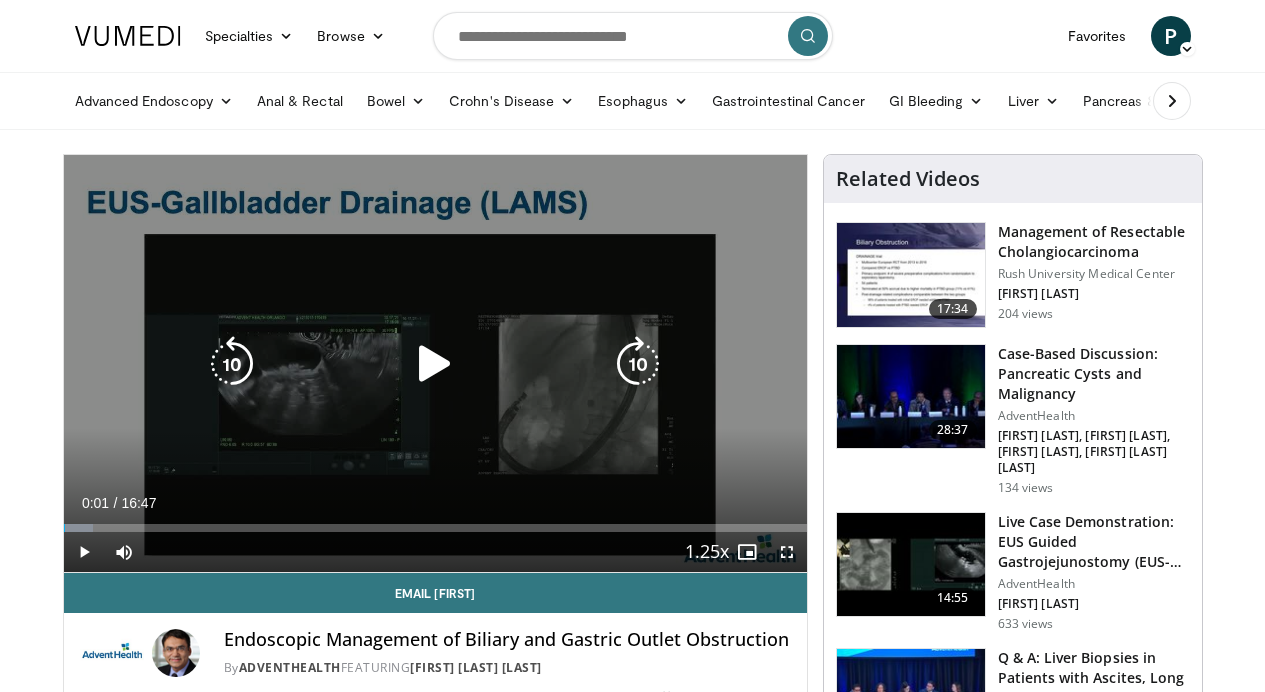 click on "10 seconds
Tap to unmute" at bounding box center (435, 363) 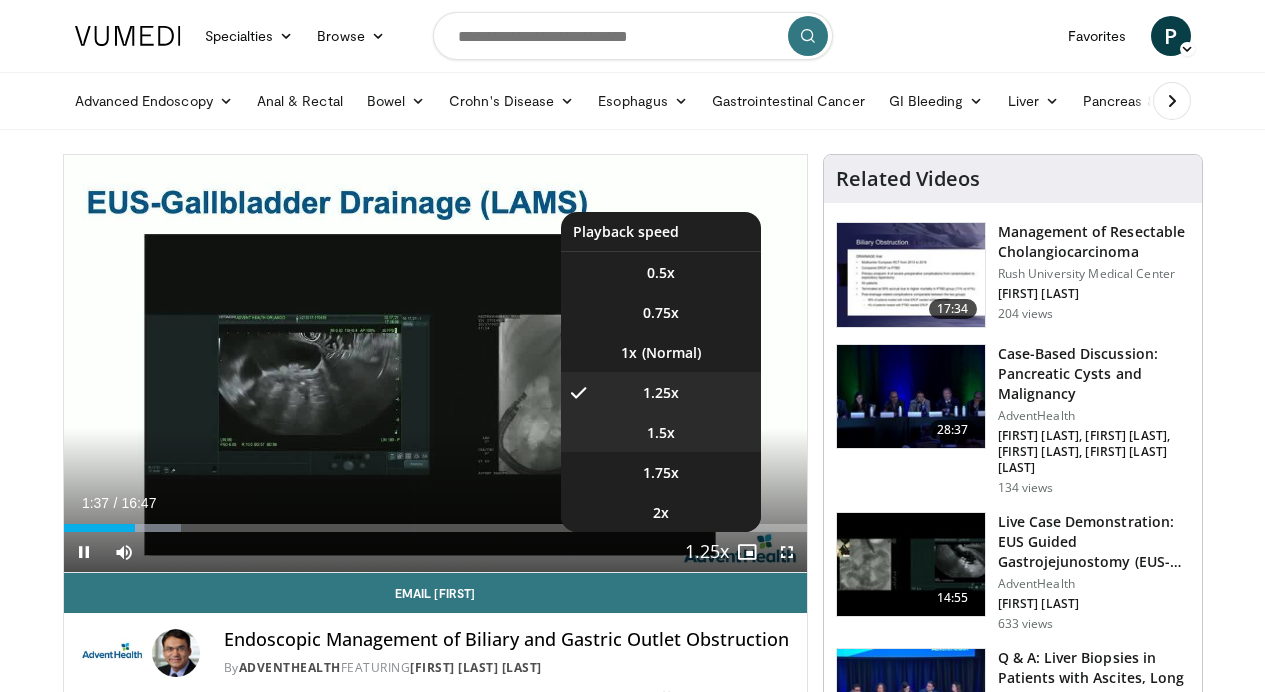 click on "1.5x" at bounding box center [661, 433] 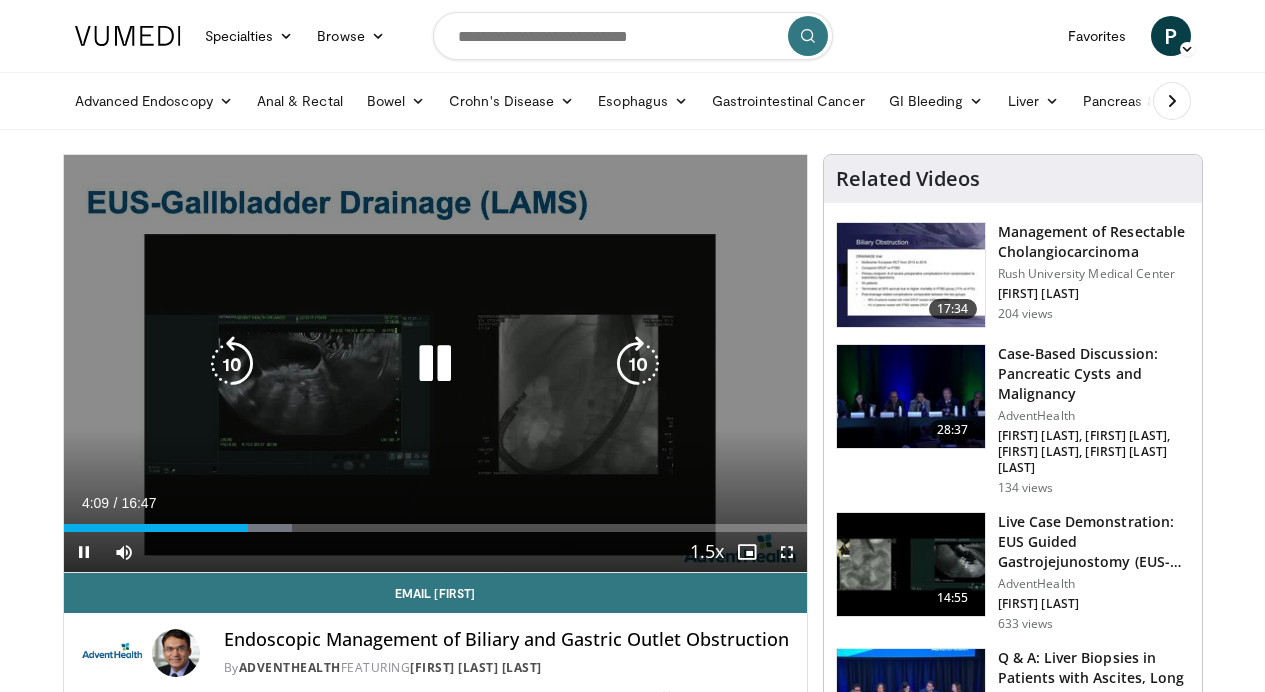 click at bounding box center [435, 364] 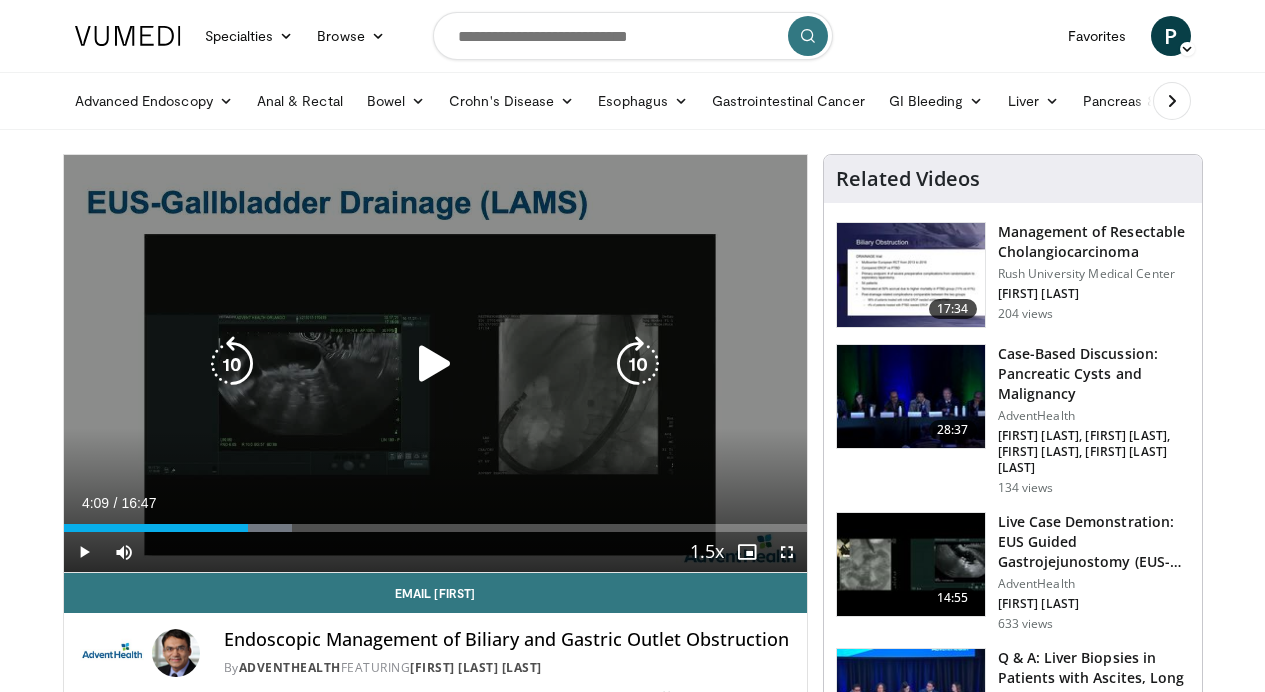 click at bounding box center (435, 364) 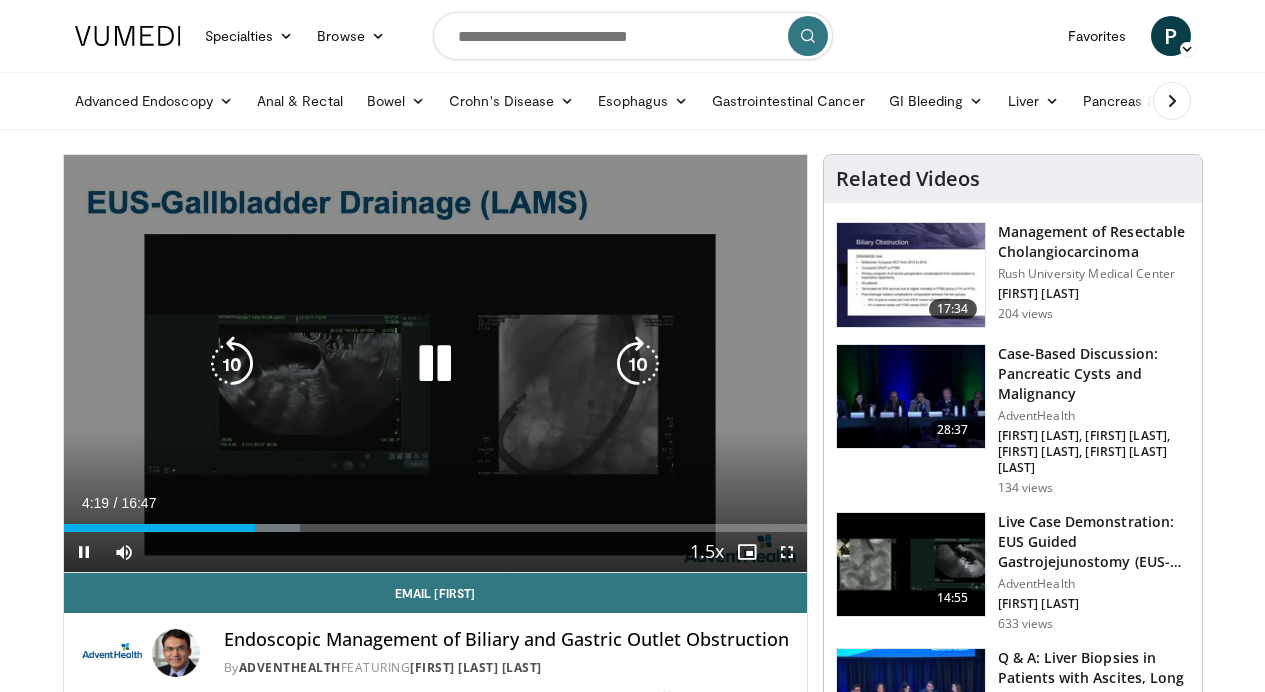 click at bounding box center (435, 364) 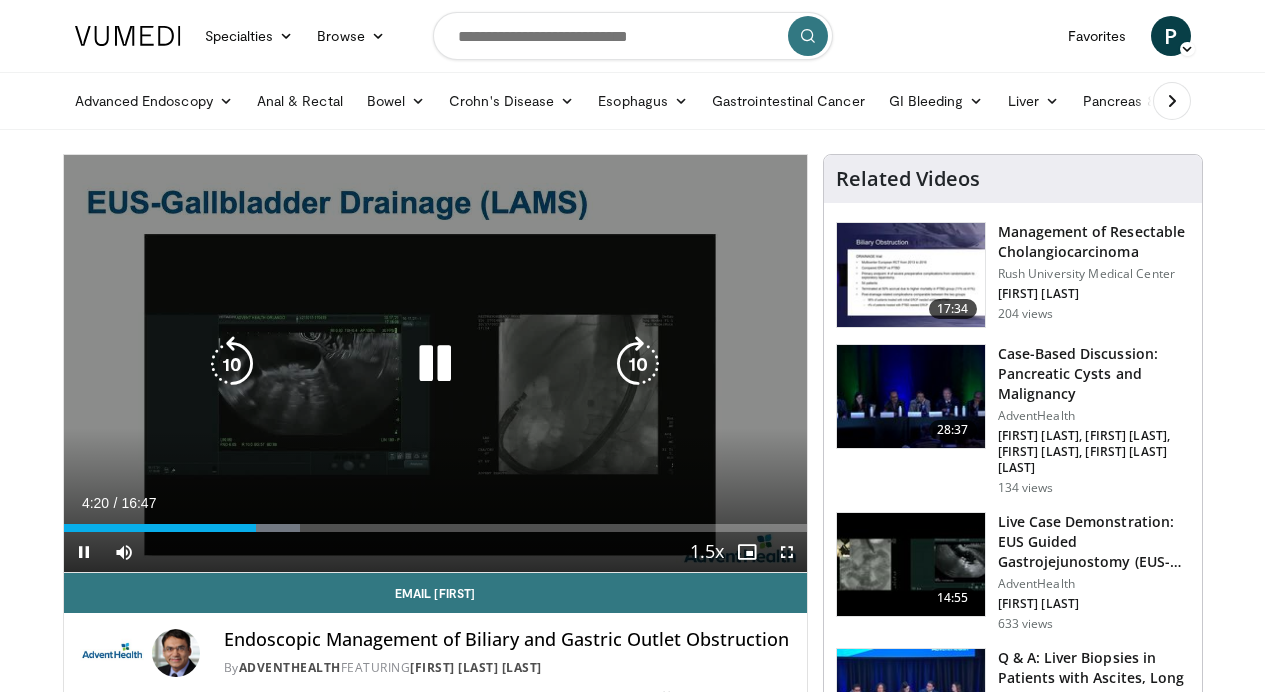 click at bounding box center [435, 364] 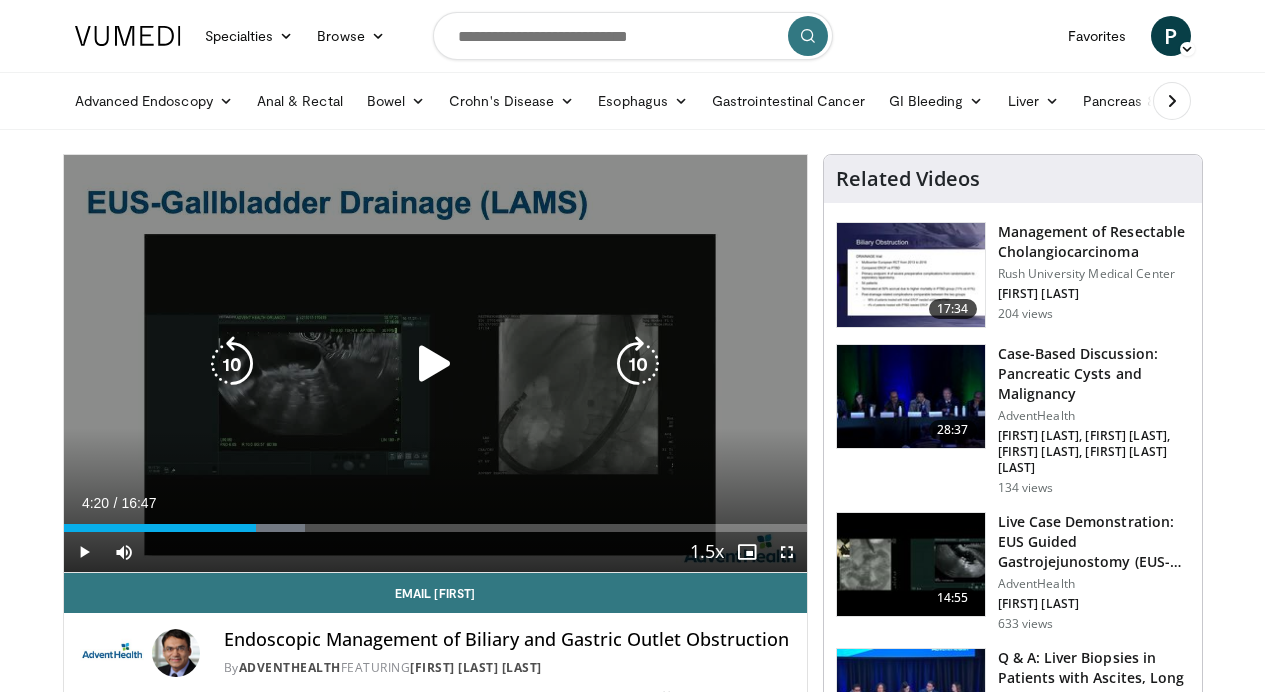 click at bounding box center (435, 364) 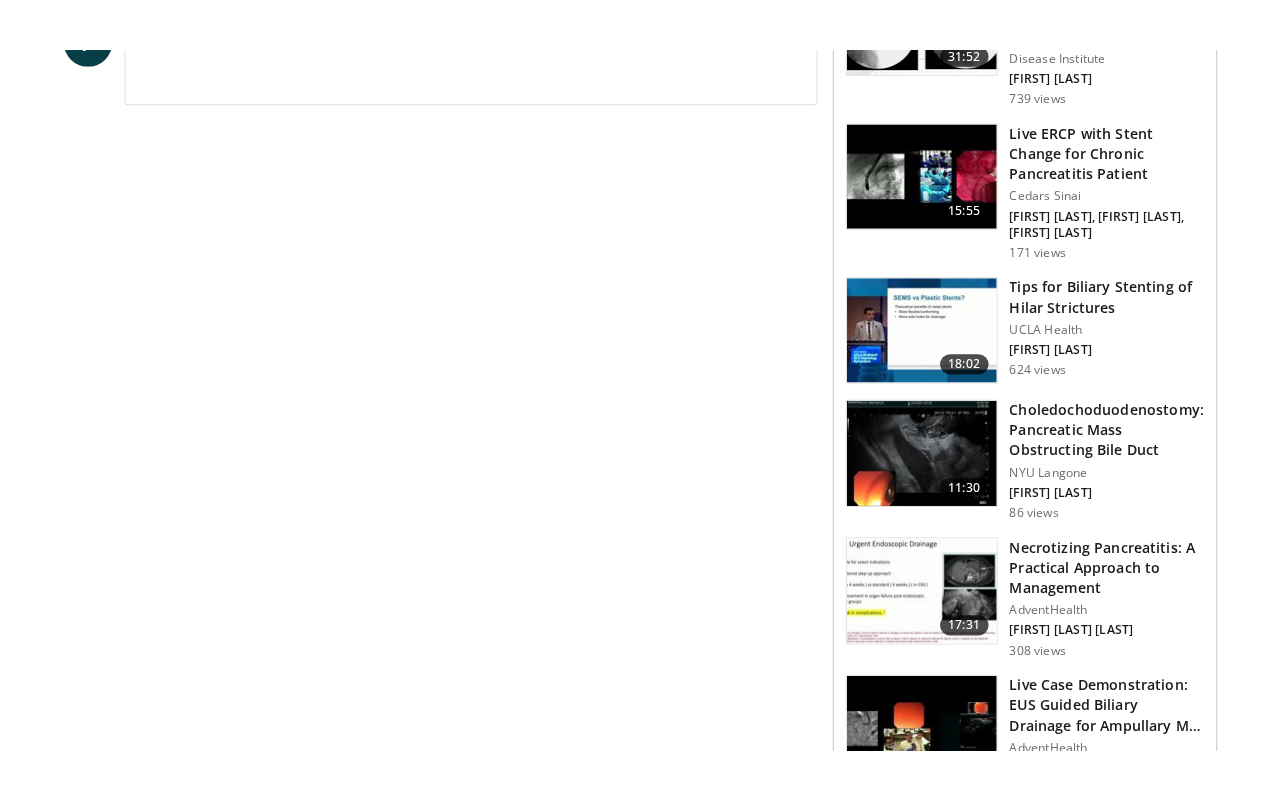 scroll, scrollTop: 0, scrollLeft: 0, axis: both 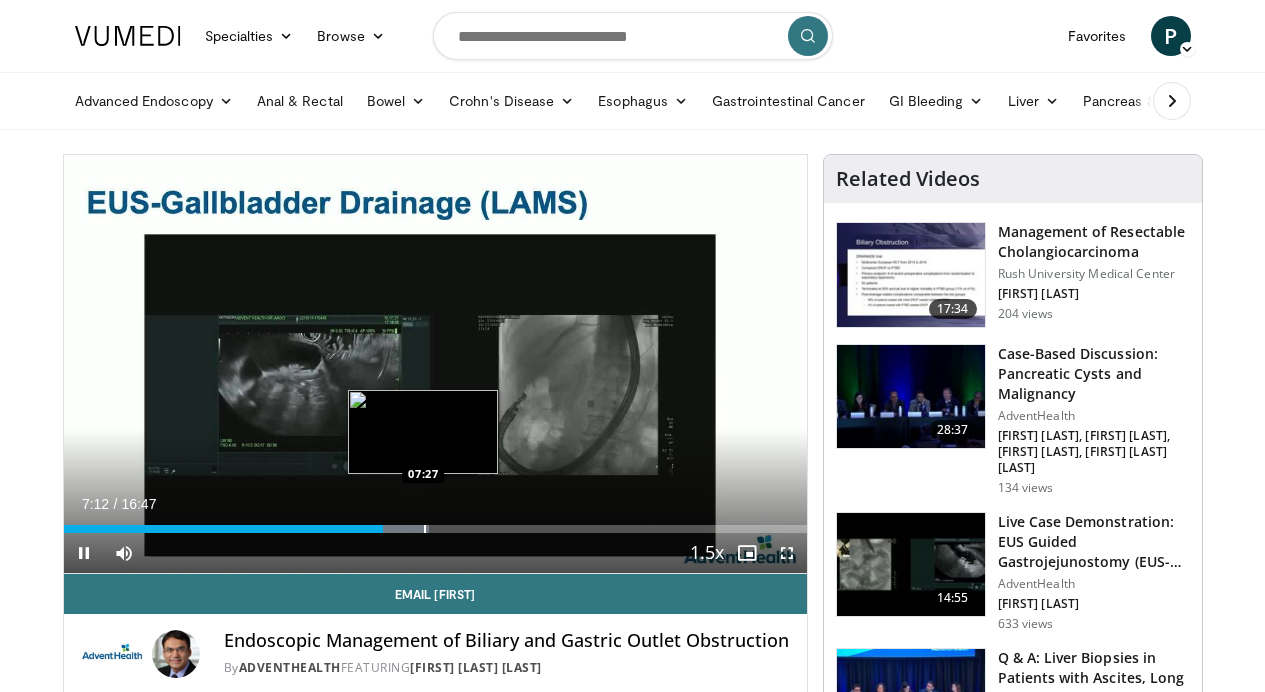 click at bounding box center [425, 529] 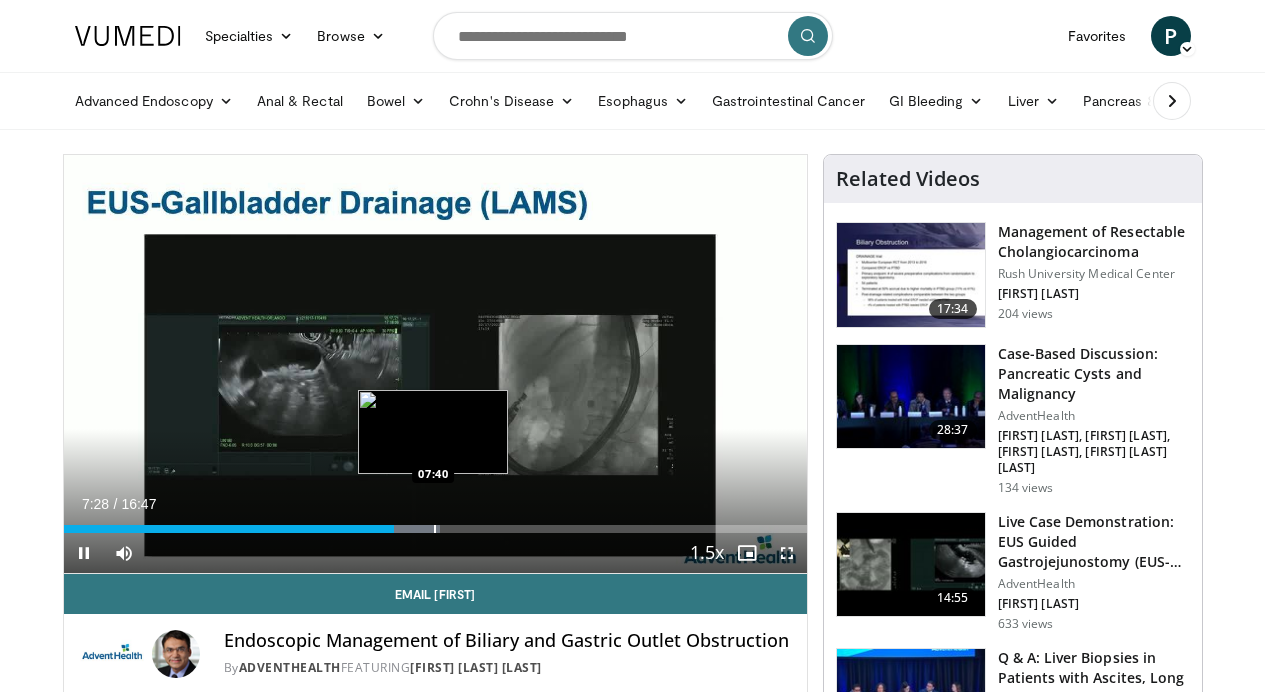 click at bounding box center [435, 529] 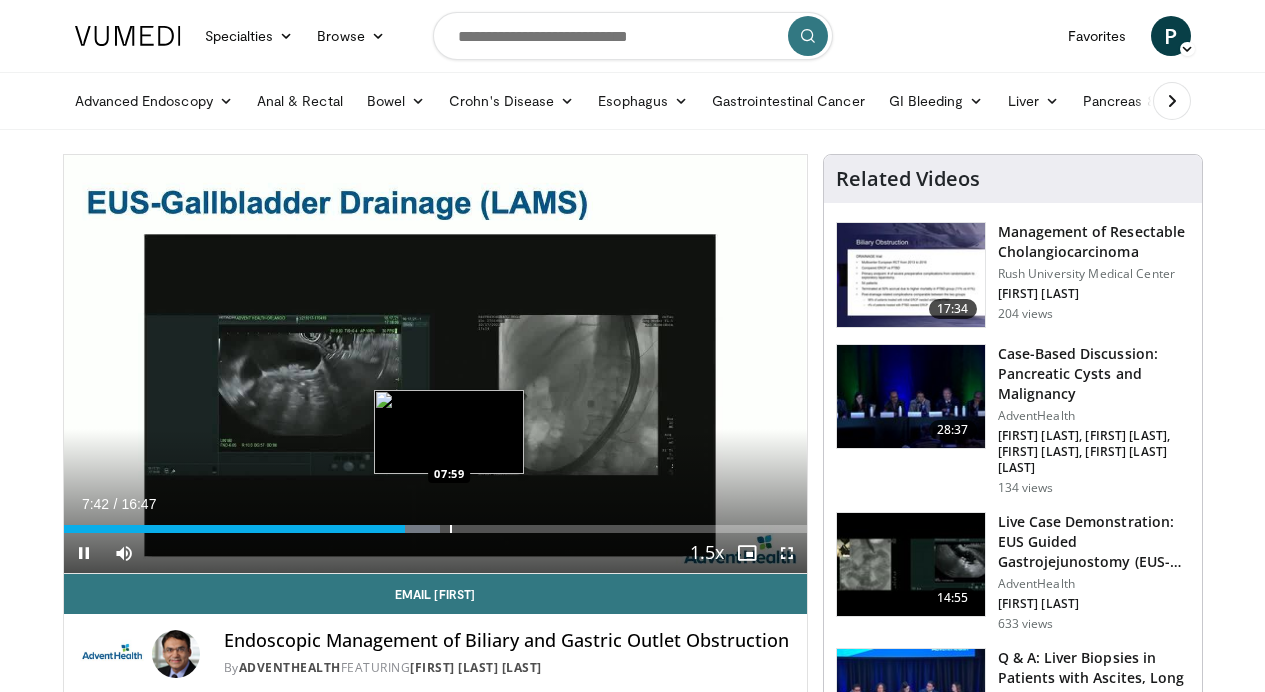 click on "Loaded :  50.69% 07:42 07:59" at bounding box center [435, 523] 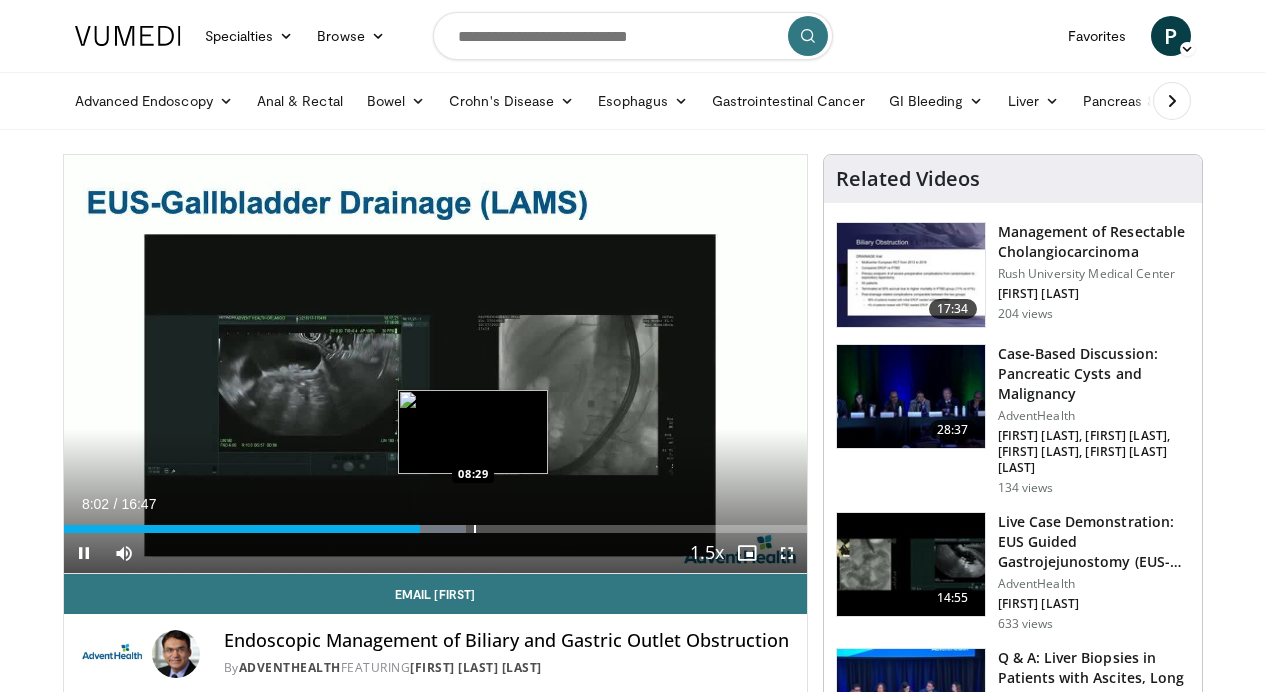 click on "Loaded :  54.17% 08:02 08:29" at bounding box center (435, 523) 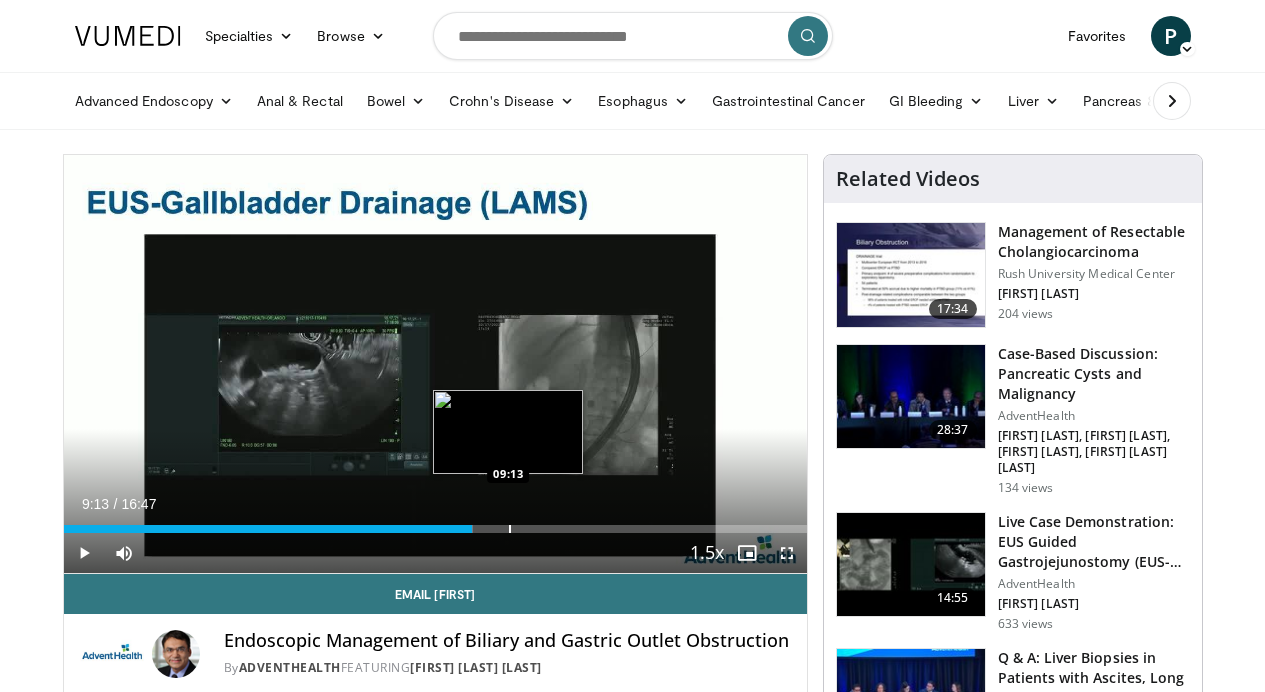 click on "Loaded :  55.15% 09:12 09:13" at bounding box center [435, 523] 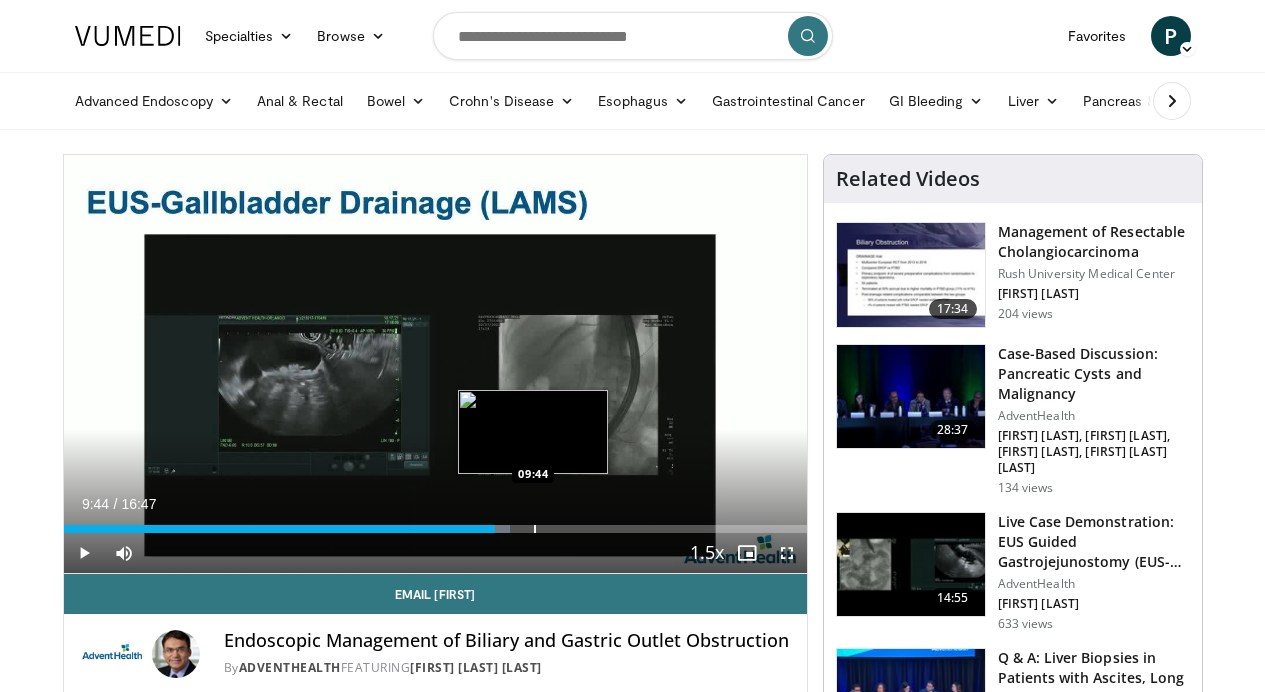 click on "Loaded :  60.08% 09:44 09:44" at bounding box center [435, 523] 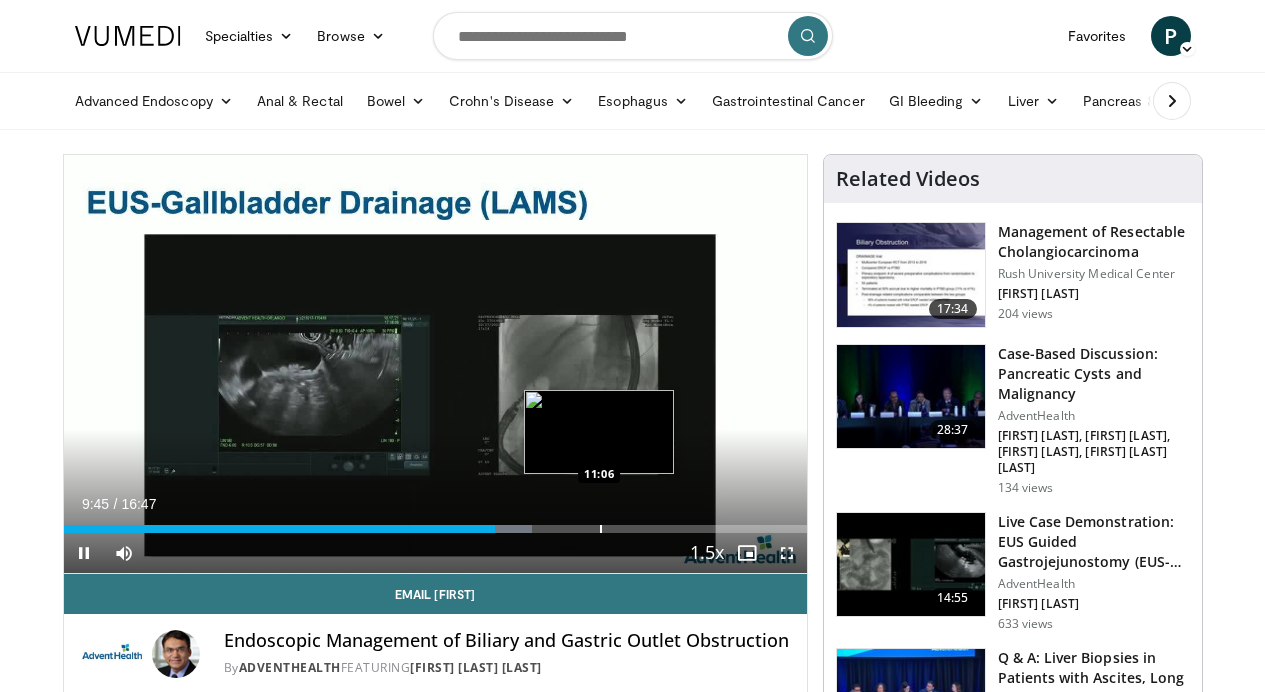 click at bounding box center (601, 529) 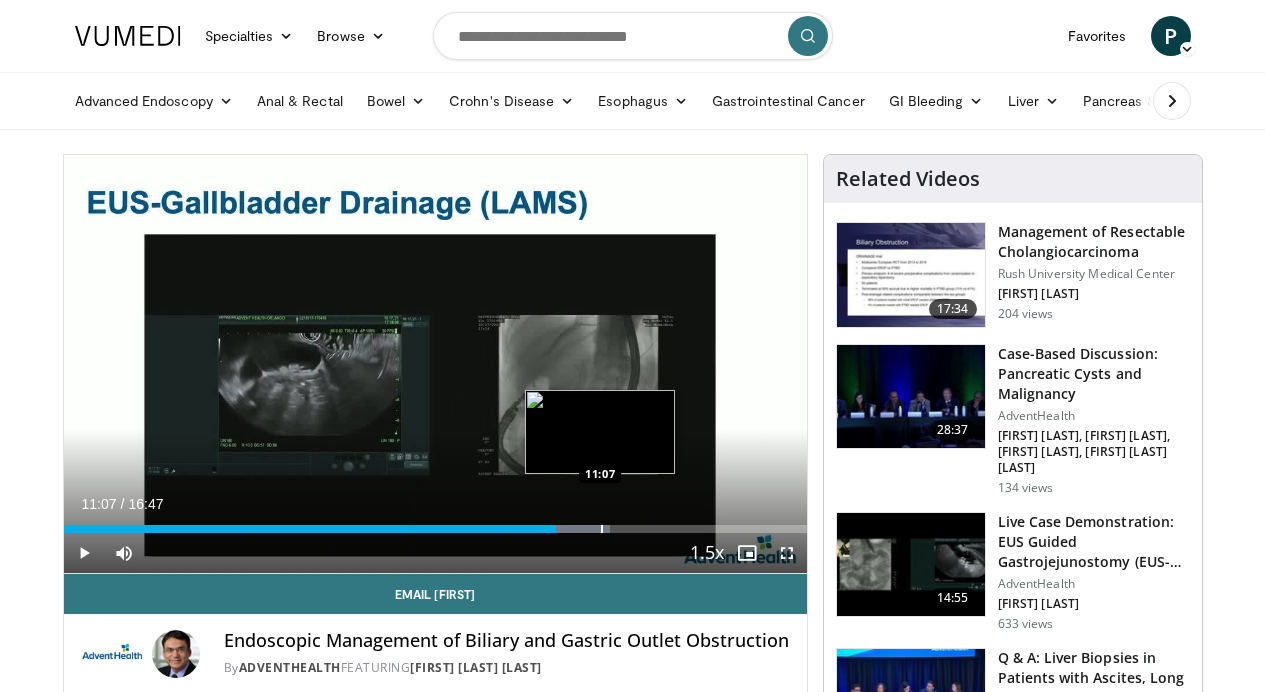 click at bounding box center (602, 529) 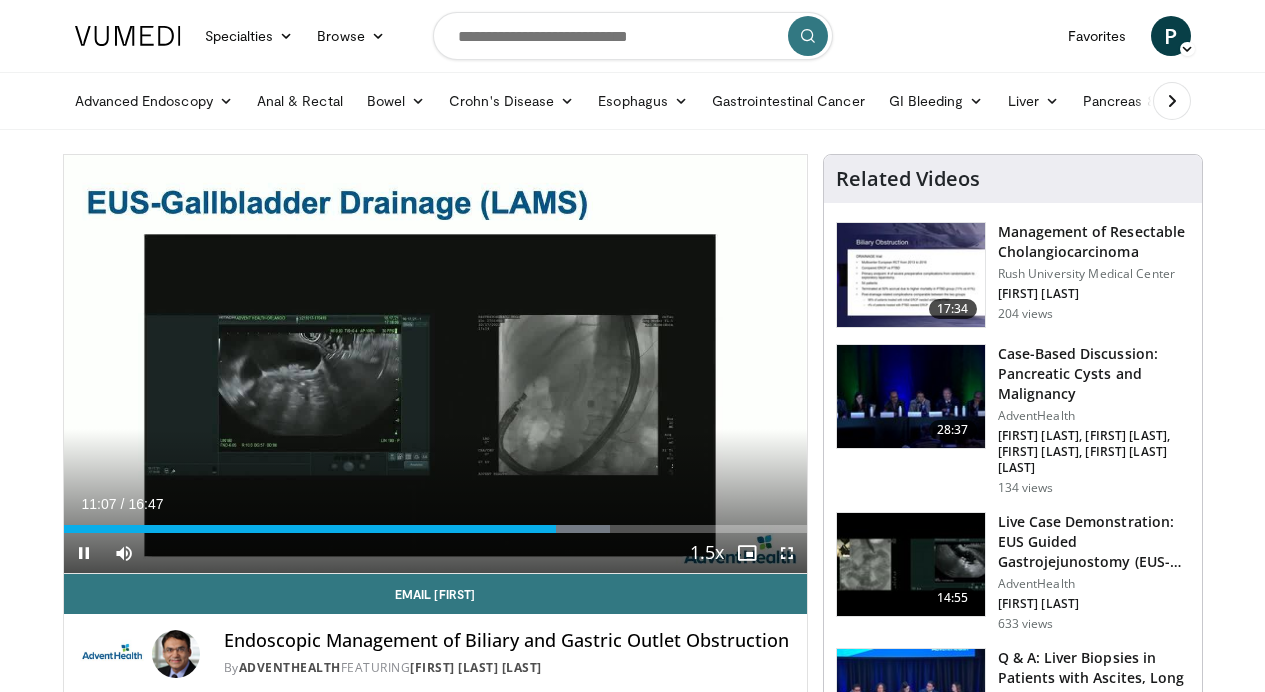 click on "Current Time  11:07 / Duration  16:47 Pause Skip Backward Skip Forward Mute Loaded :  73.55% 11:07 10:56 Stream Type  LIVE Seek to live, currently behind live LIVE   1.5x Playback Rate 0.5x 0.75x 1x 1.25x 1.5x , selected 1.75x 2x Chapters Chapters Descriptions descriptions off , selected Captions captions settings , opens captions settings dialog captions off , selected Audio Track en (Main) , selected Fullscreen Enable picture-in-picture mode" at bounding box center [435, 553] 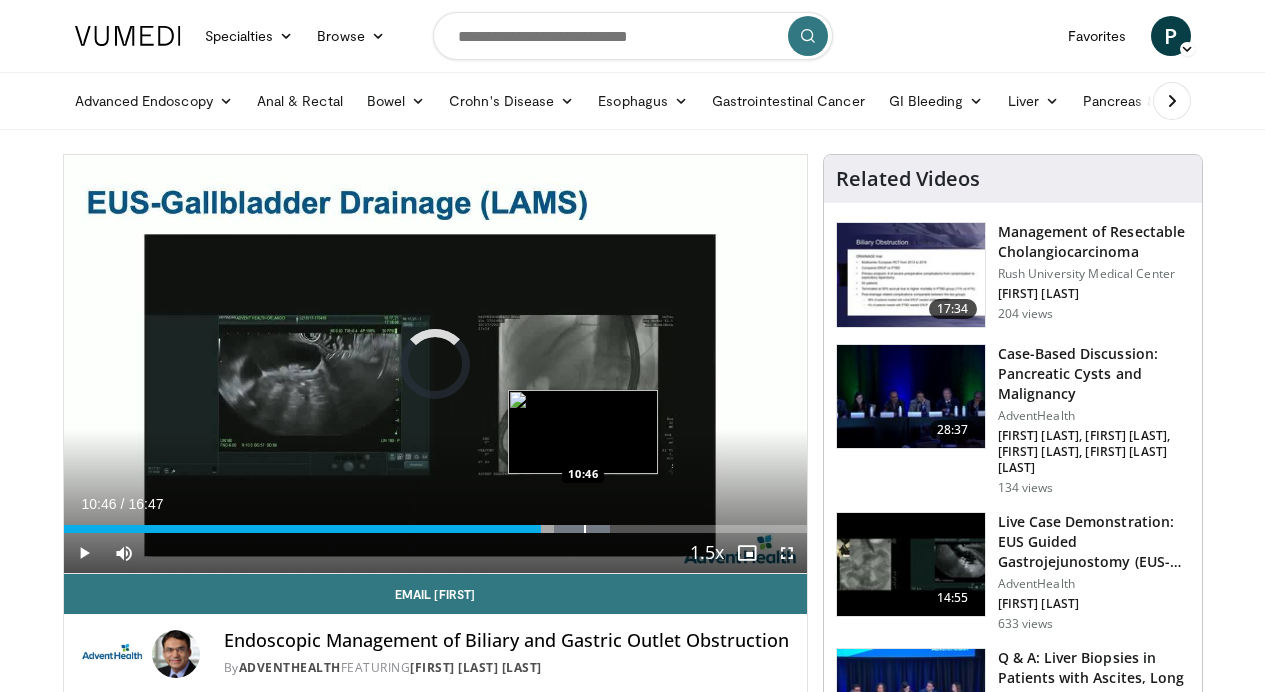 click at bounding box center [585, 529] 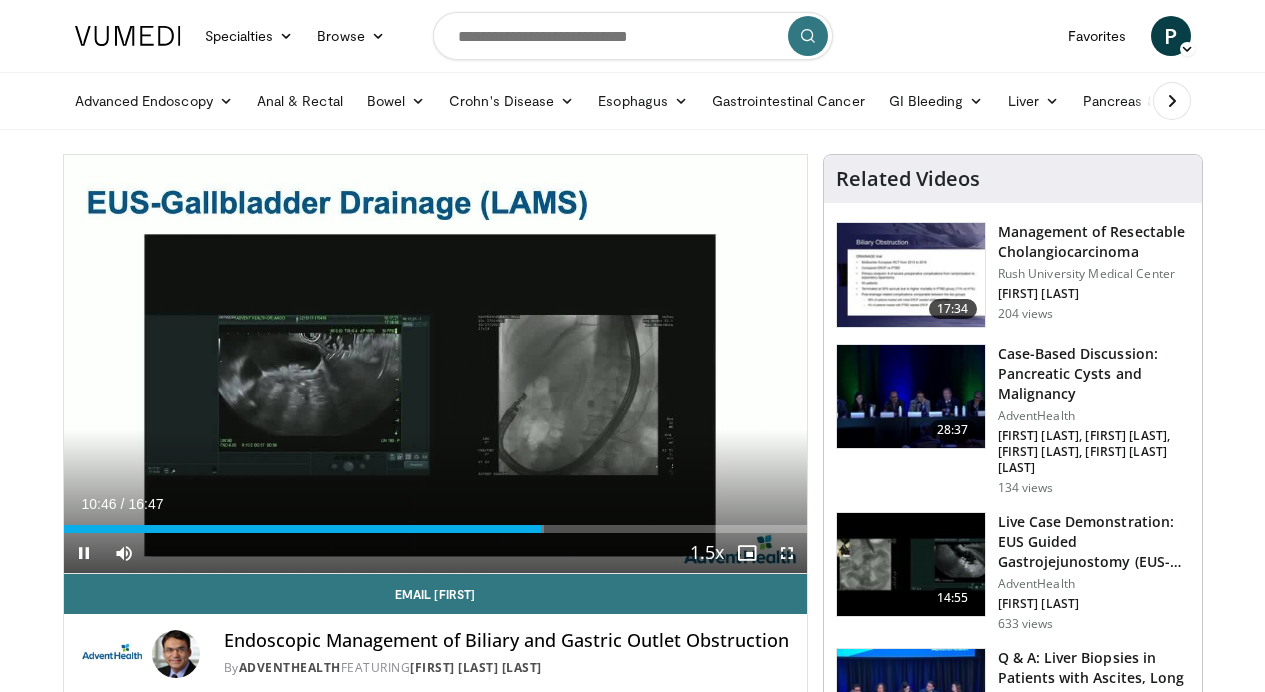 click on "Current Time  10:46 / Duration  16:47 Pause Skip Backward Skip Forward Mute Loaded :  64.61% 10:46 10:36 Stream Type  LIVE Seek to live, currently behind live LIVE   1.5x Playback Rate 0.5x 0.75x 1x 1.25x 1.5x , selected 1.75x 2x Chapters Chapters Descriptions descriptions off , selected Captions captions settings , opens captions settings dialog captions off , selected Audio Track en (Main) , selected Fullscreen Enable picture-in-picture mode" at bounding box center (435, 553) 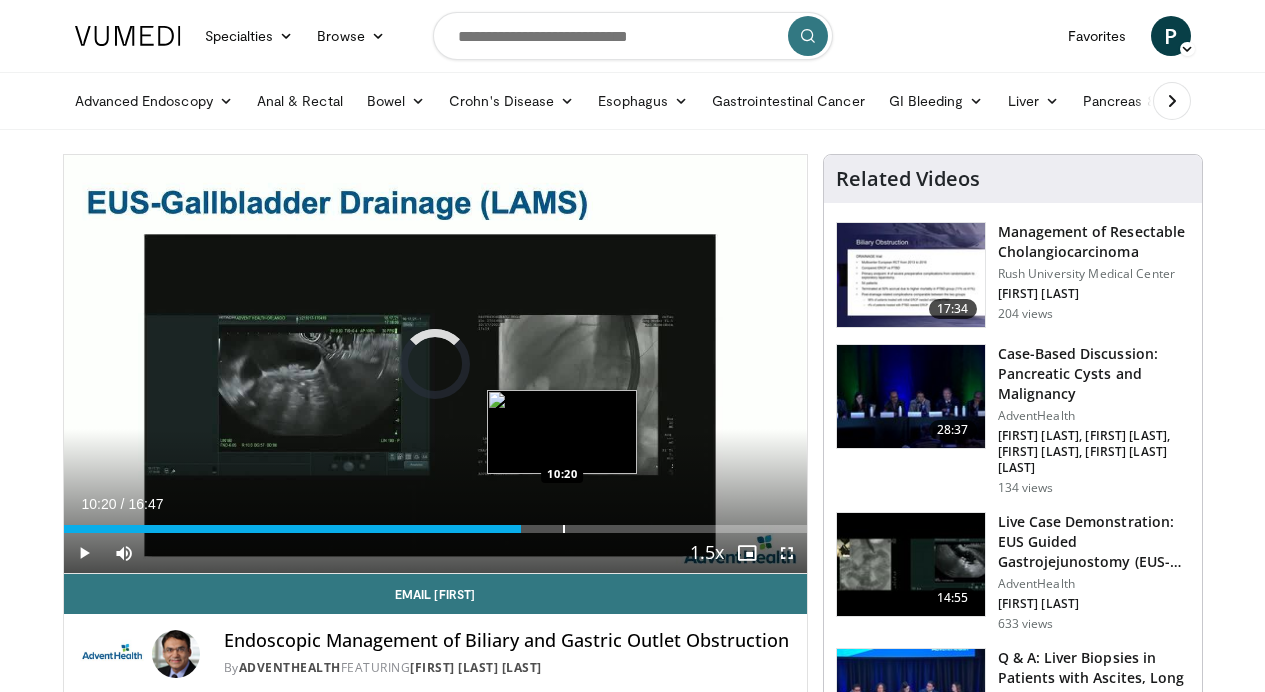 click at bounding box center (564, 529) 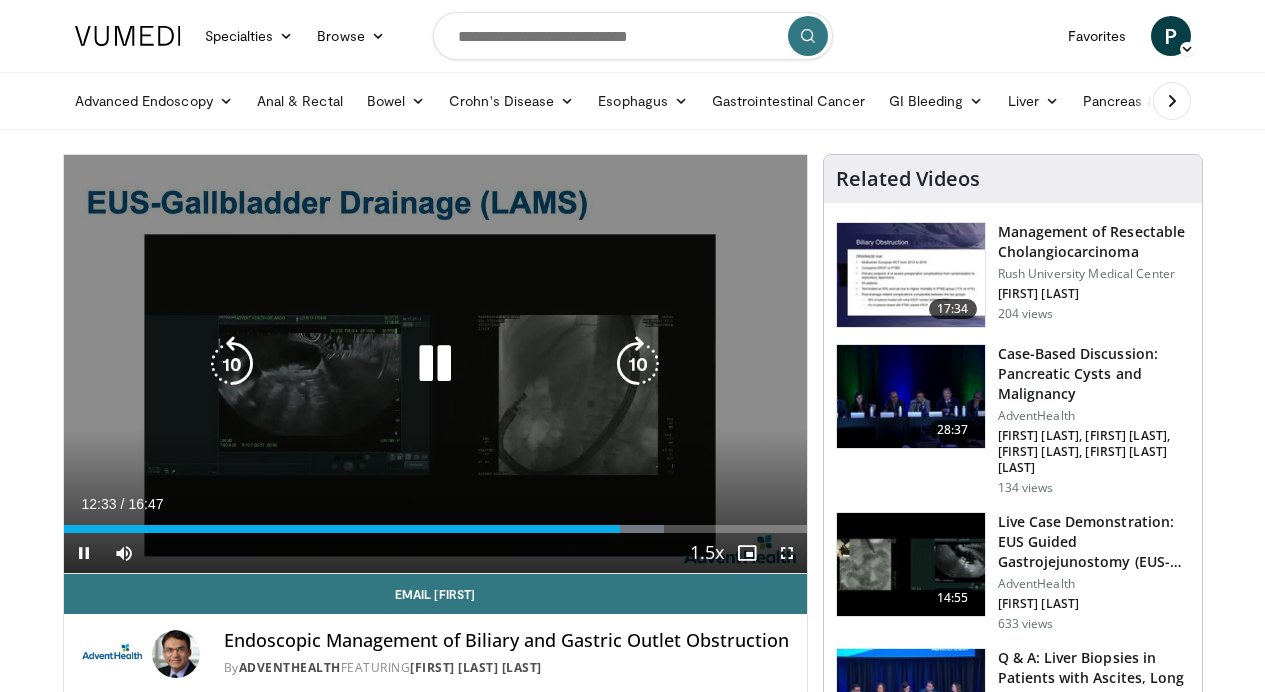 click at bounding box center [232, 364] 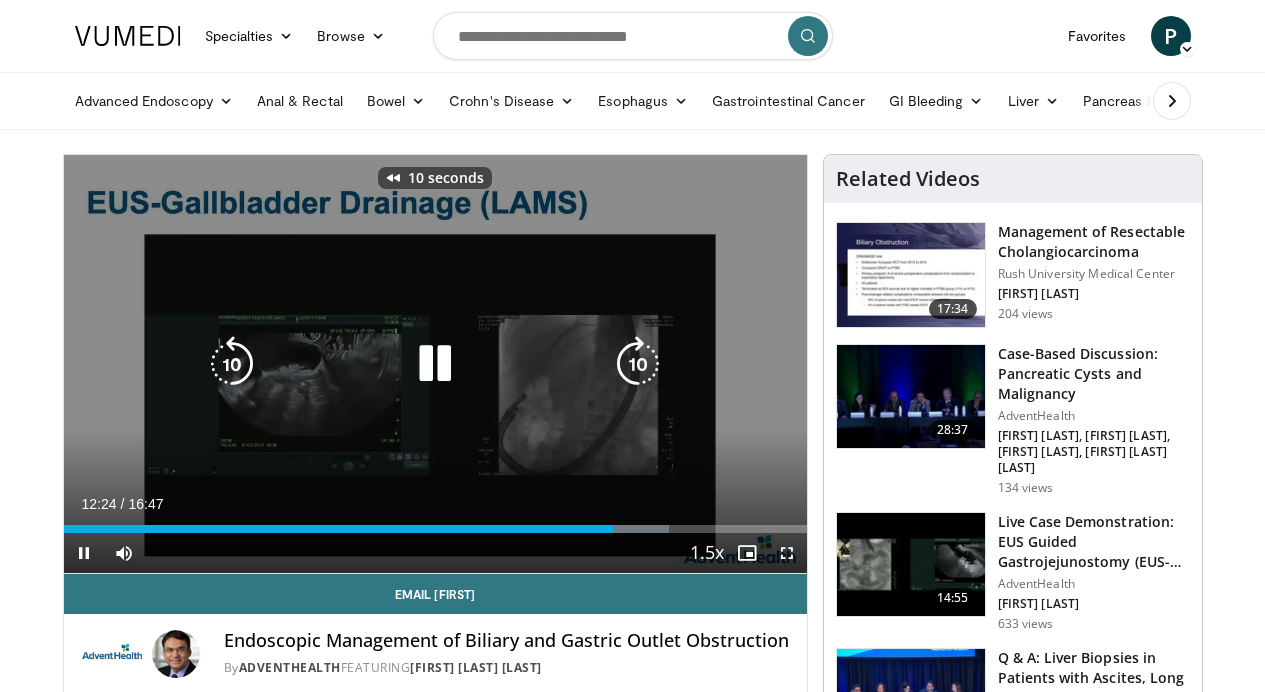 click at bounding box center [232, 364] 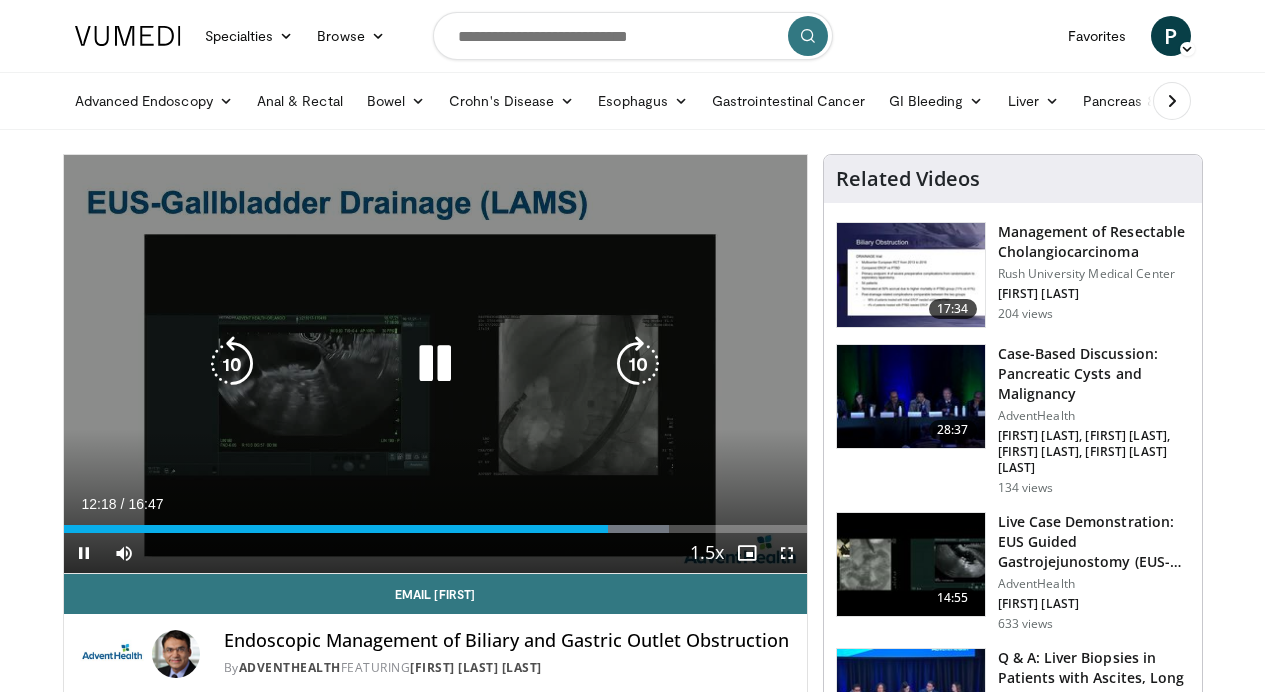 click at bounding box center (232, 364) 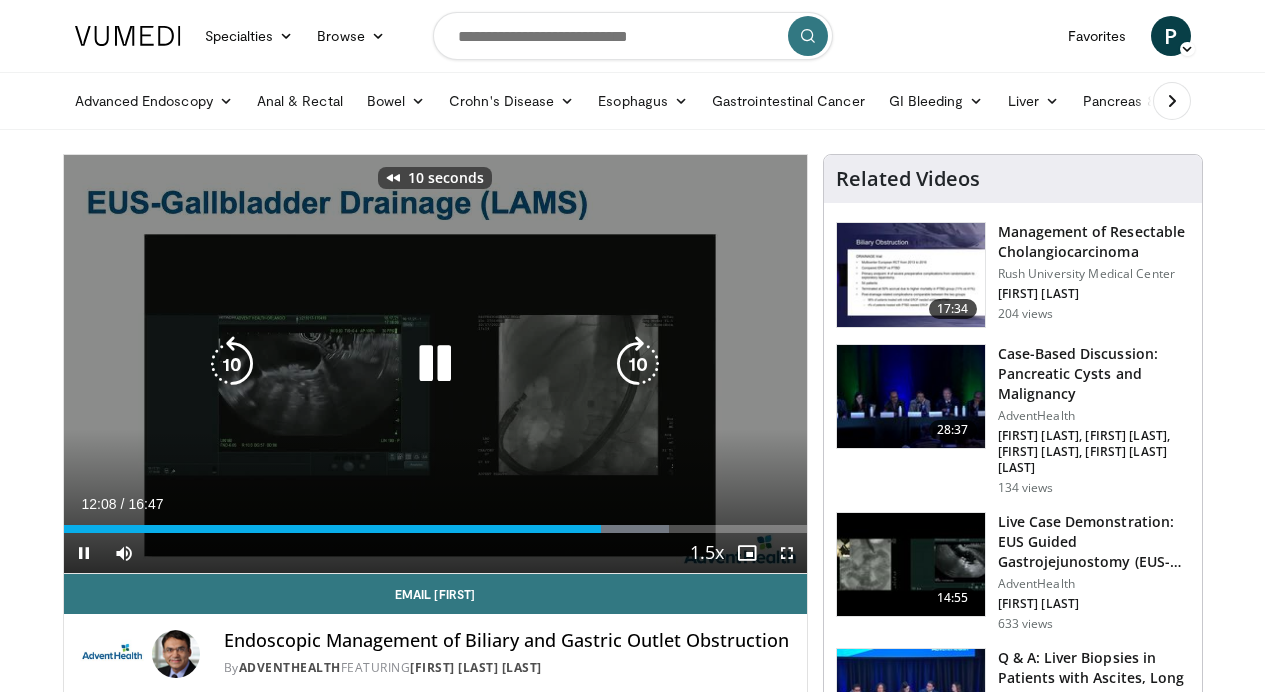 click at bounding box center [232, 364] 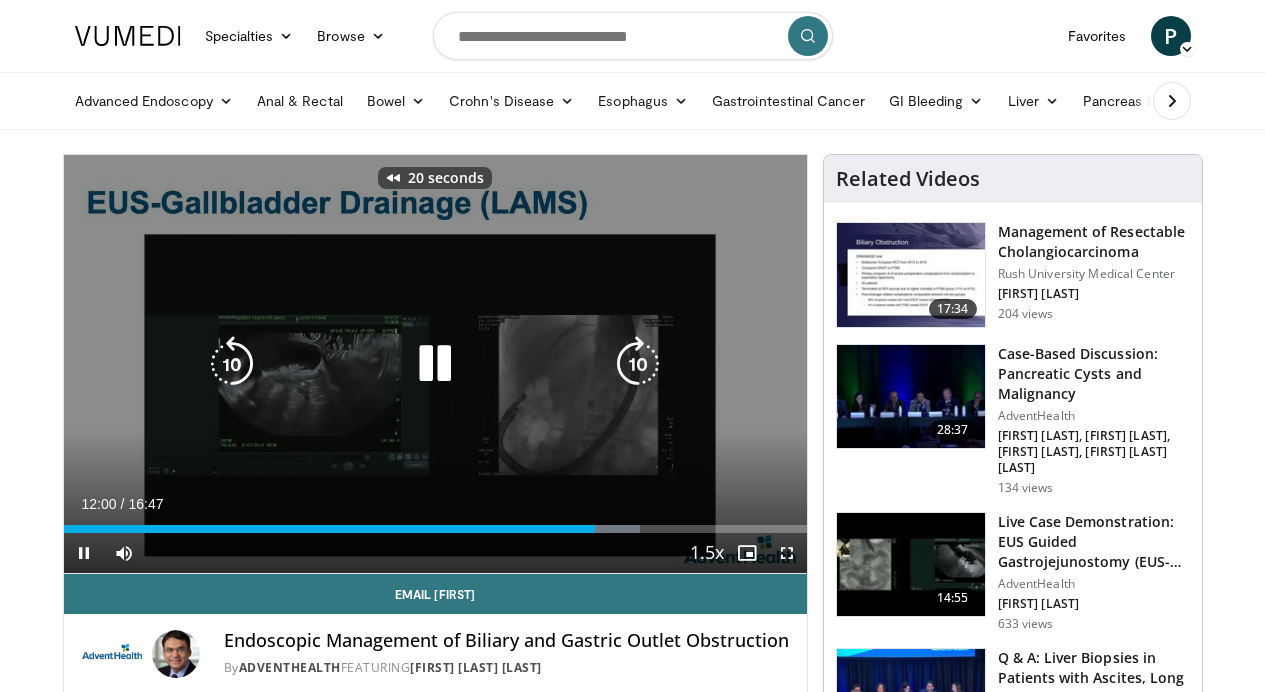 click at bounding box center (232, 364) 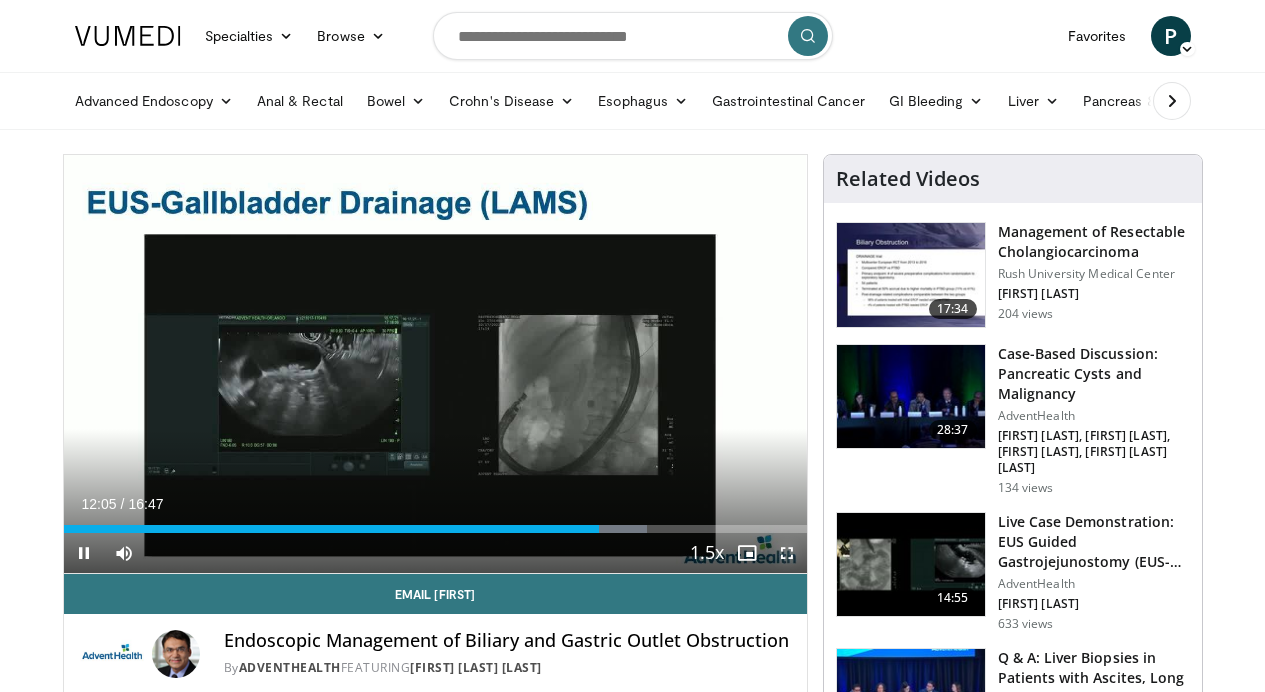 click at bounding box center (787, 553) 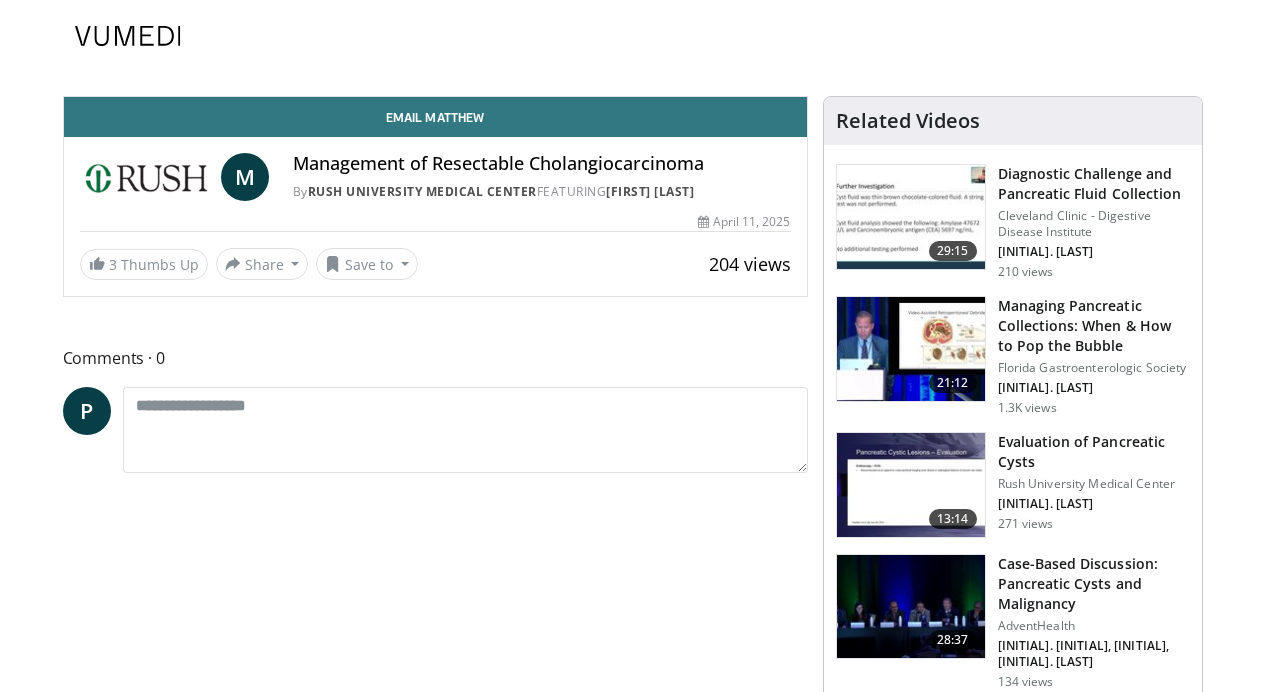 scroll, scrollTop: 0, scrollLeft: 0, axis: both 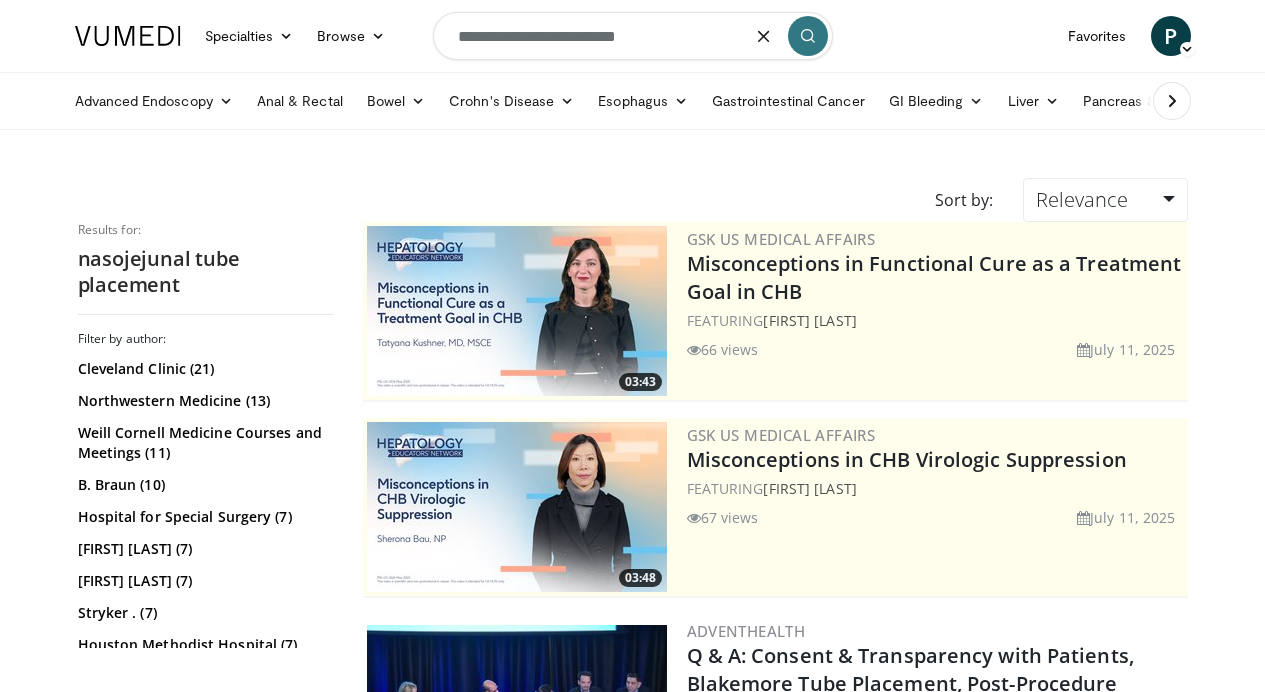 click on "**********" at bounding box center [633, 36] 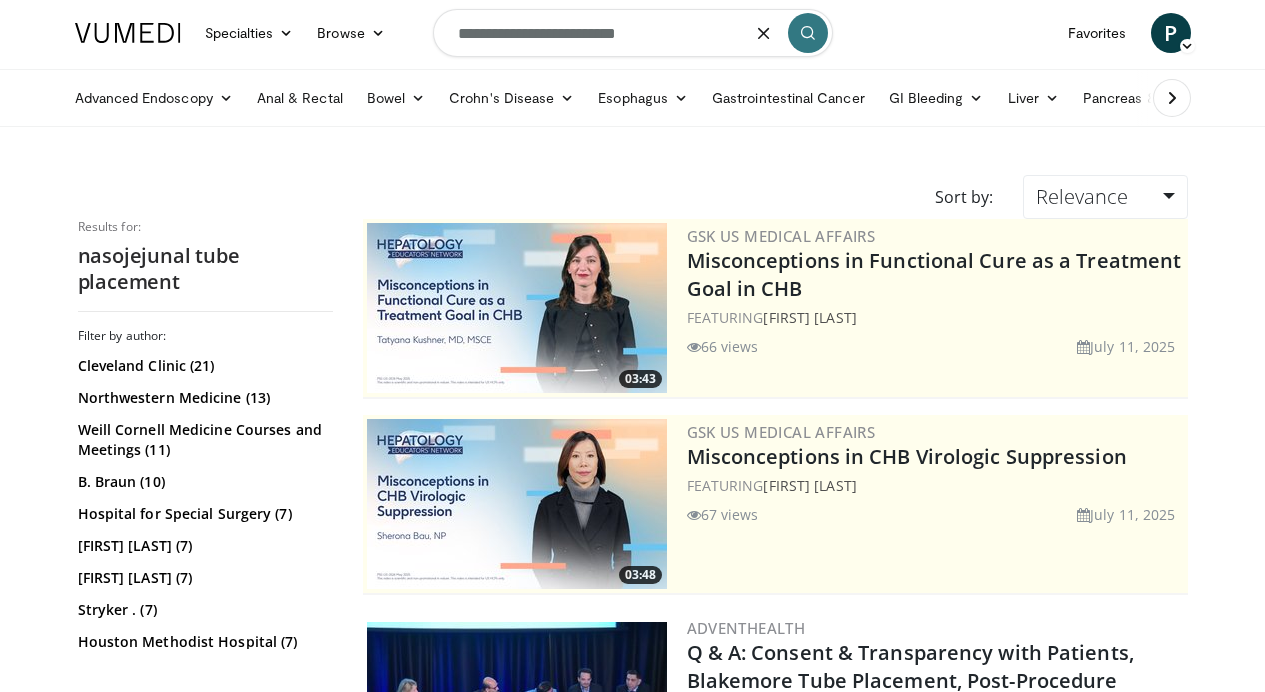 scroll, scrollTop: 4, scrollLeft: 0, axis: vertical 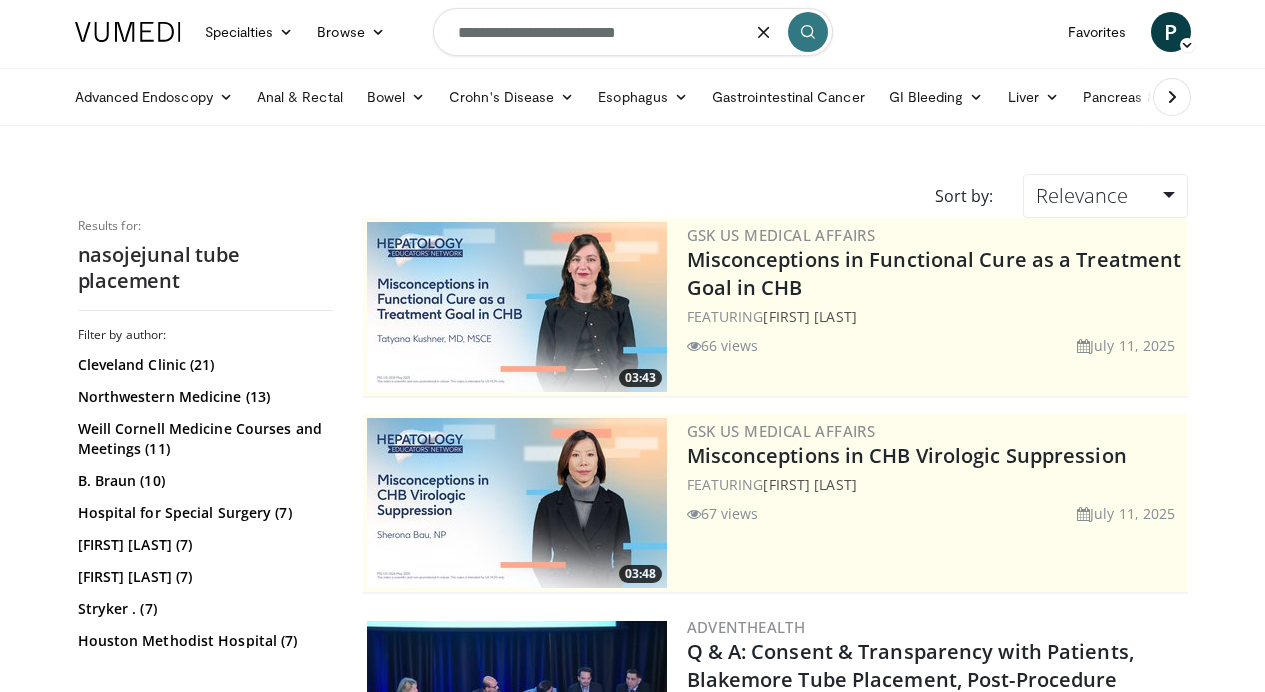 click on "**********" at bounding box center [633, 32] 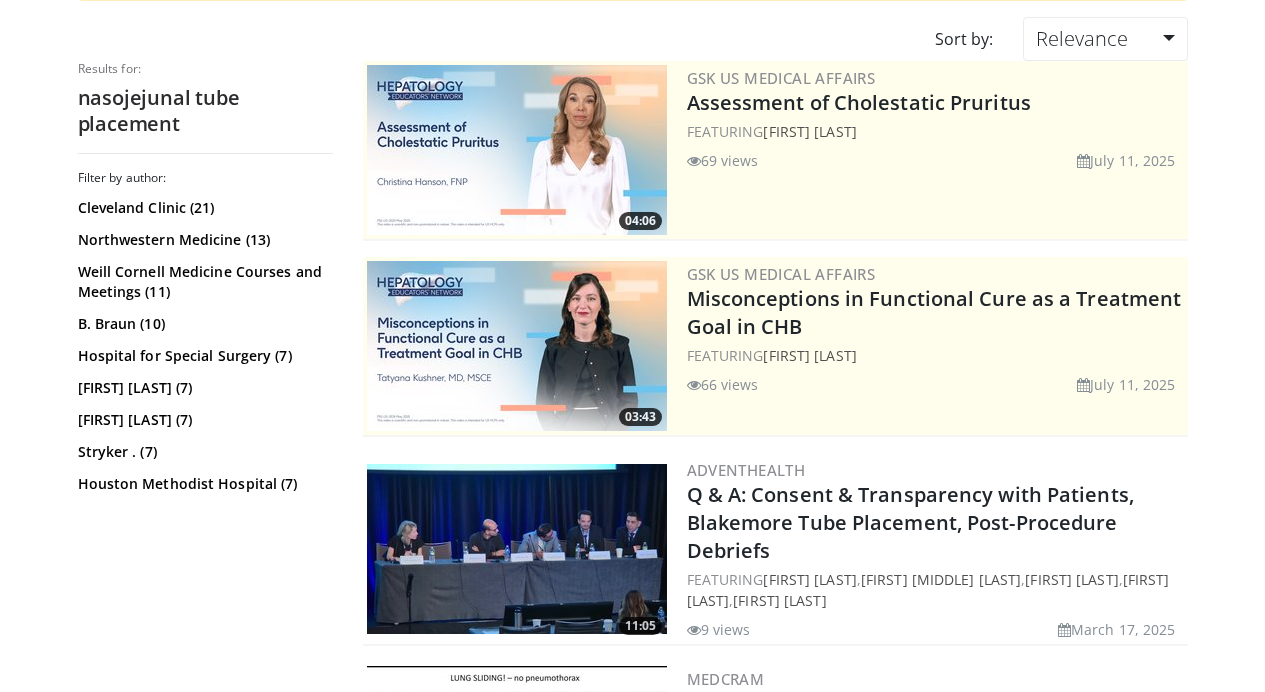 scroll, scrollTop: 420, scrollLeft: 0, axis: vertical 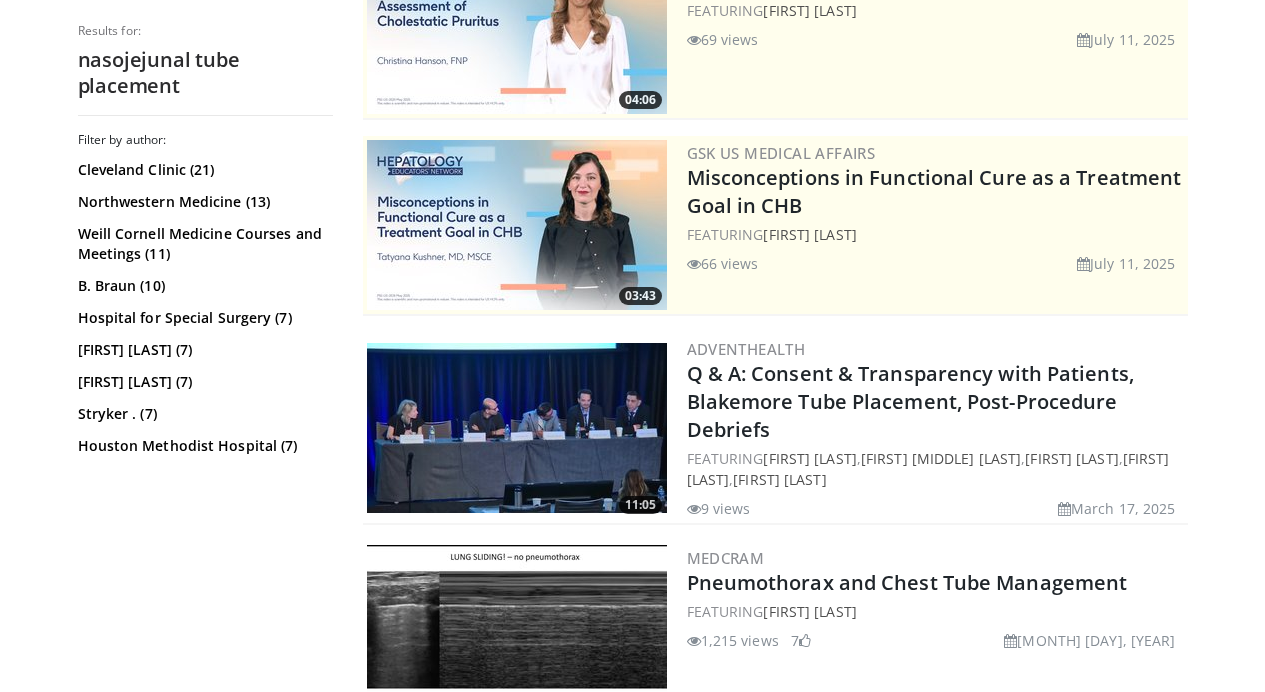 click at bounding box center [517, 428] 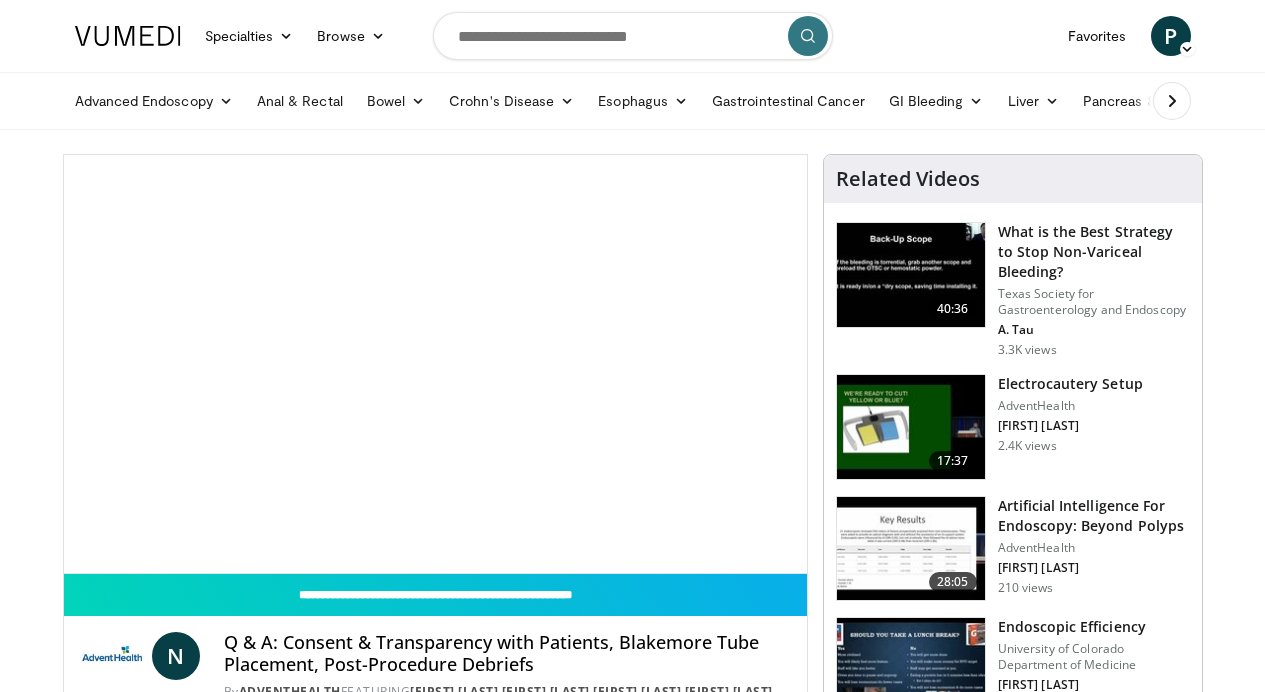 scroll, scrollTop: 0, scrollLeft: 0, axis: both 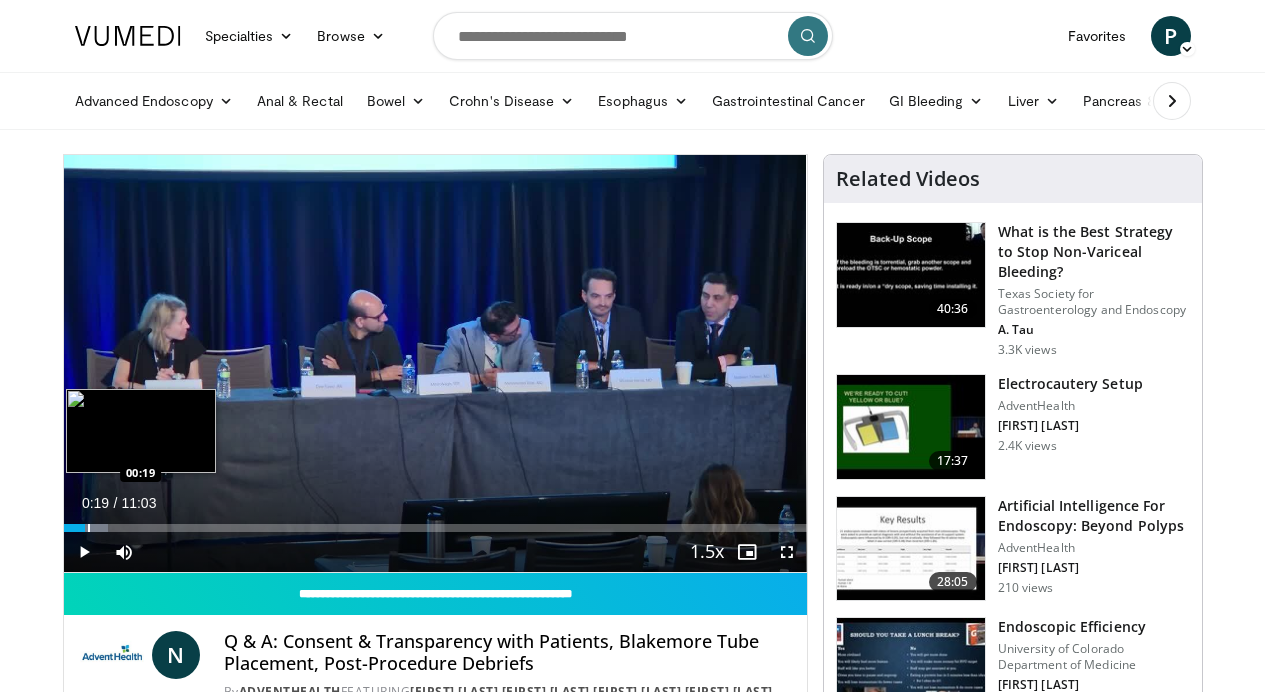 click at bounding box center [89, 528] 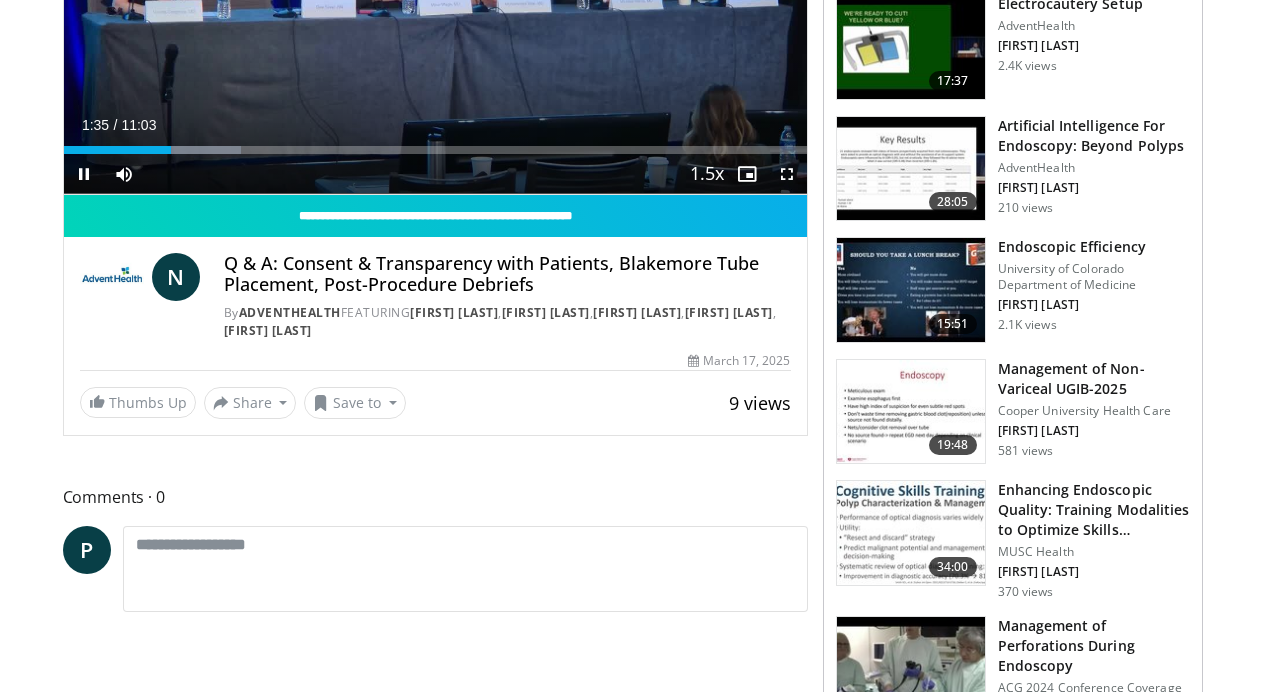 scroll, scrollTop: 0, scrollLeft: 0, axis: both 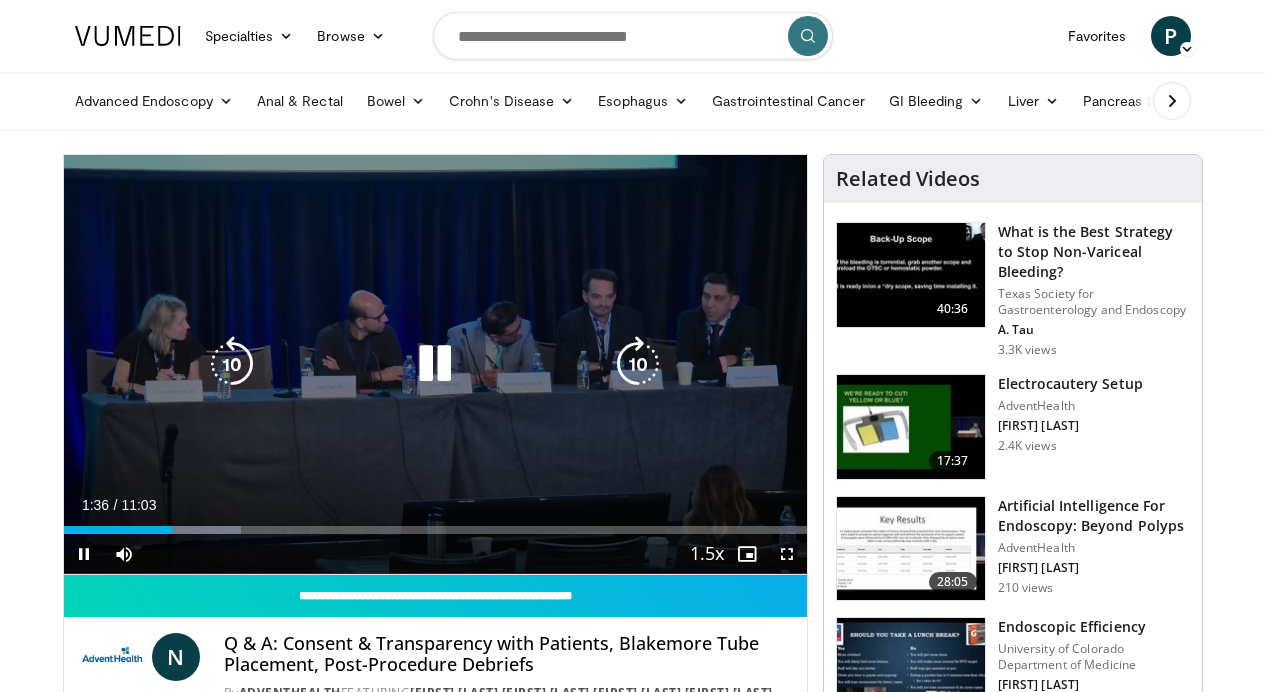drag, startPoint x: 411, startPoint y: 314, endPoint x: 432, endPoint y: 351, distance: 42.544094 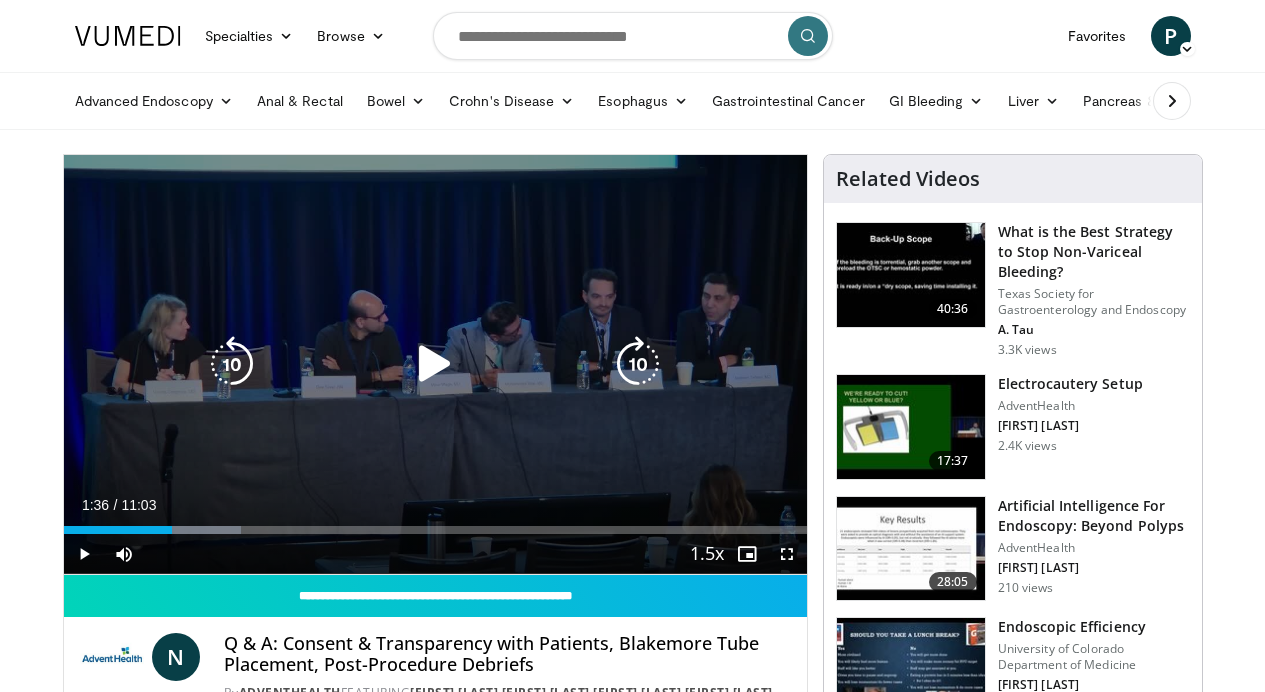 click on "20 seconds
Tap to unmute" at bounding box center (435, 364) 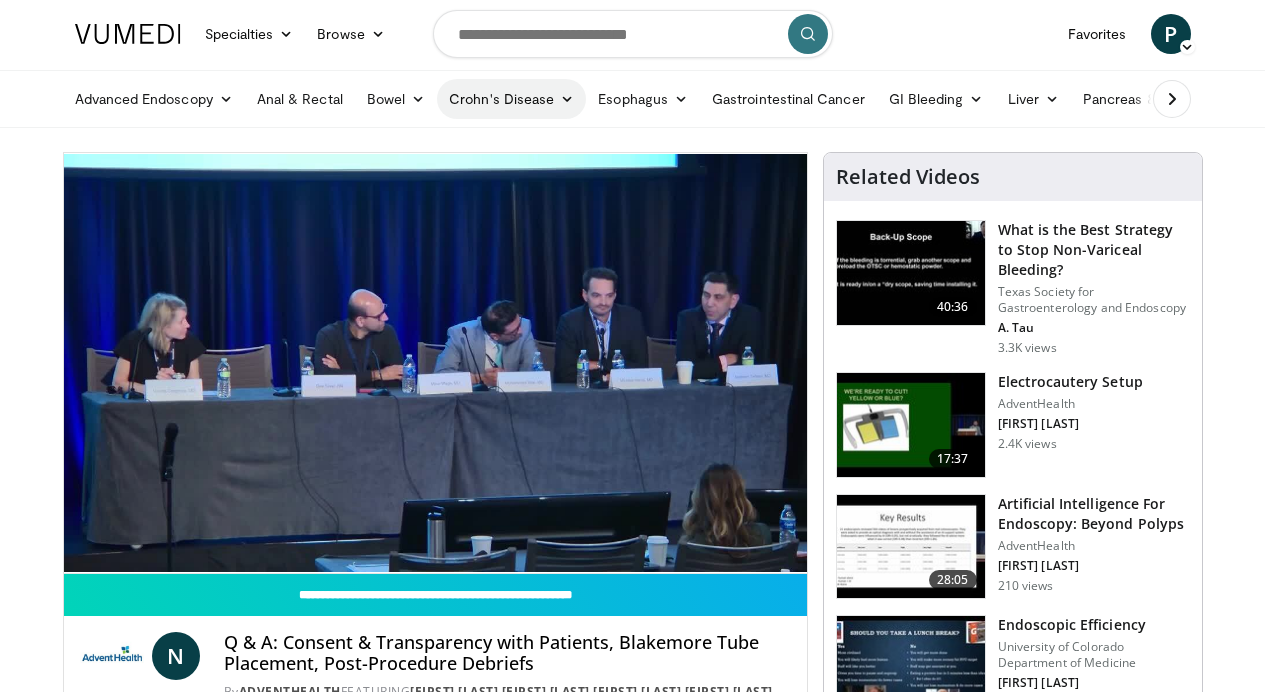 scroll, scrollTop: 0, scrollLeft: 0, axis: both 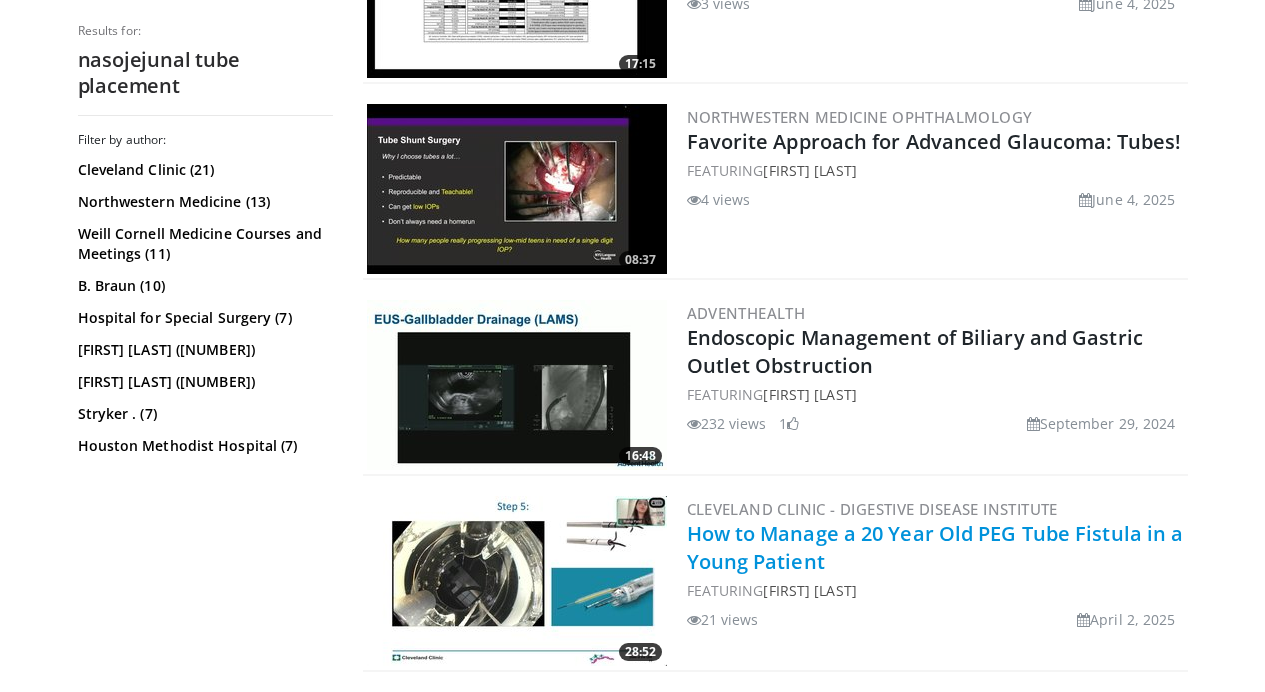 click on "How to Manage a 20 Year Old PEG Tube Fistula in a Young Patient" at bounding box center (935, 547) 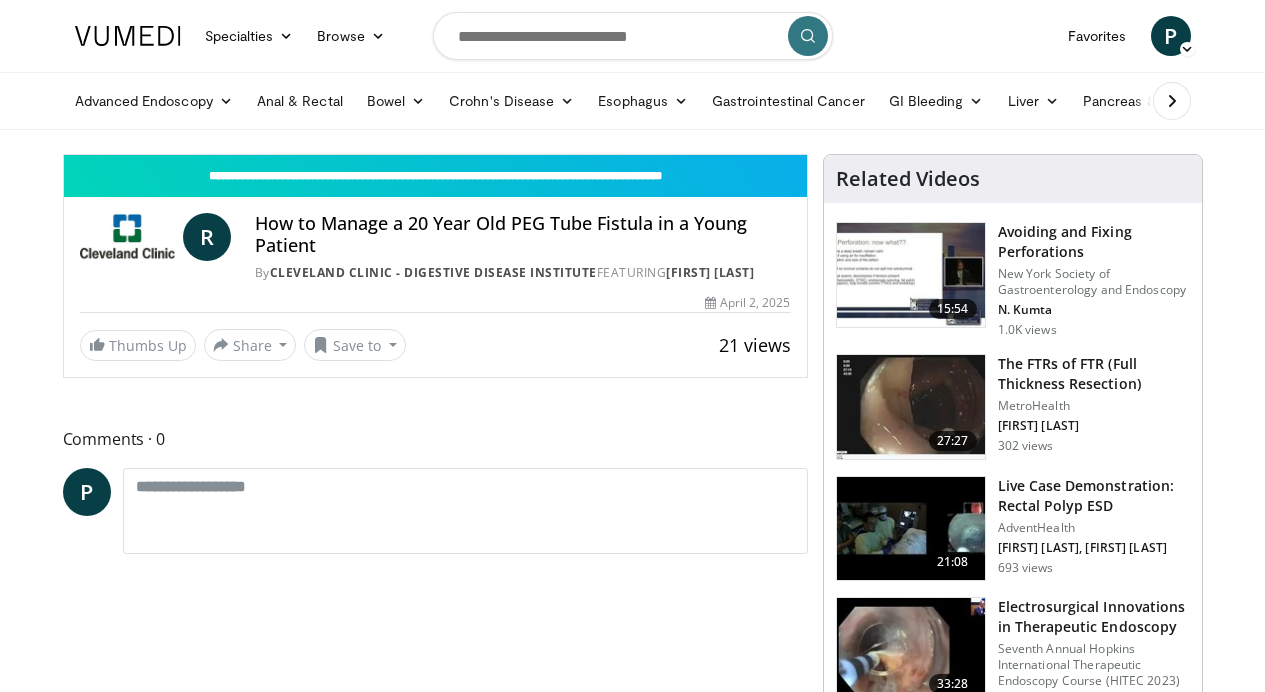 scroll, scrollTop: 0, scrollLeft: 0, axis: both 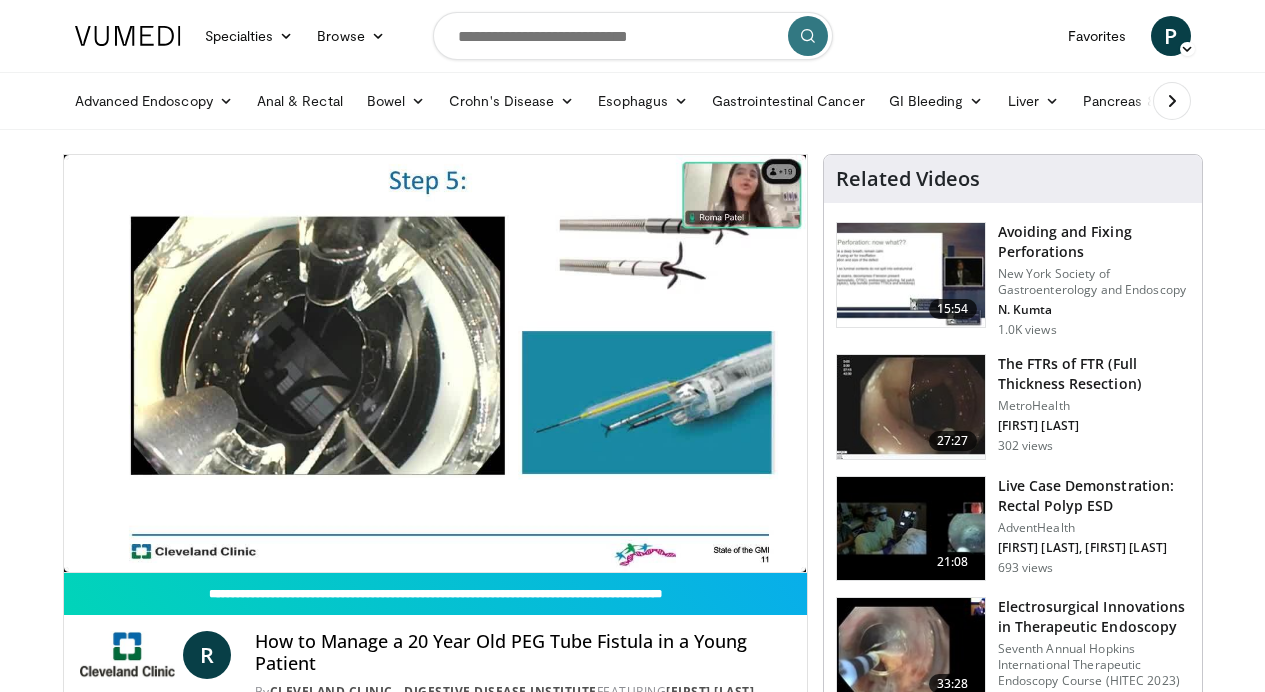 click on "**********" at bounding box center (435, 364) 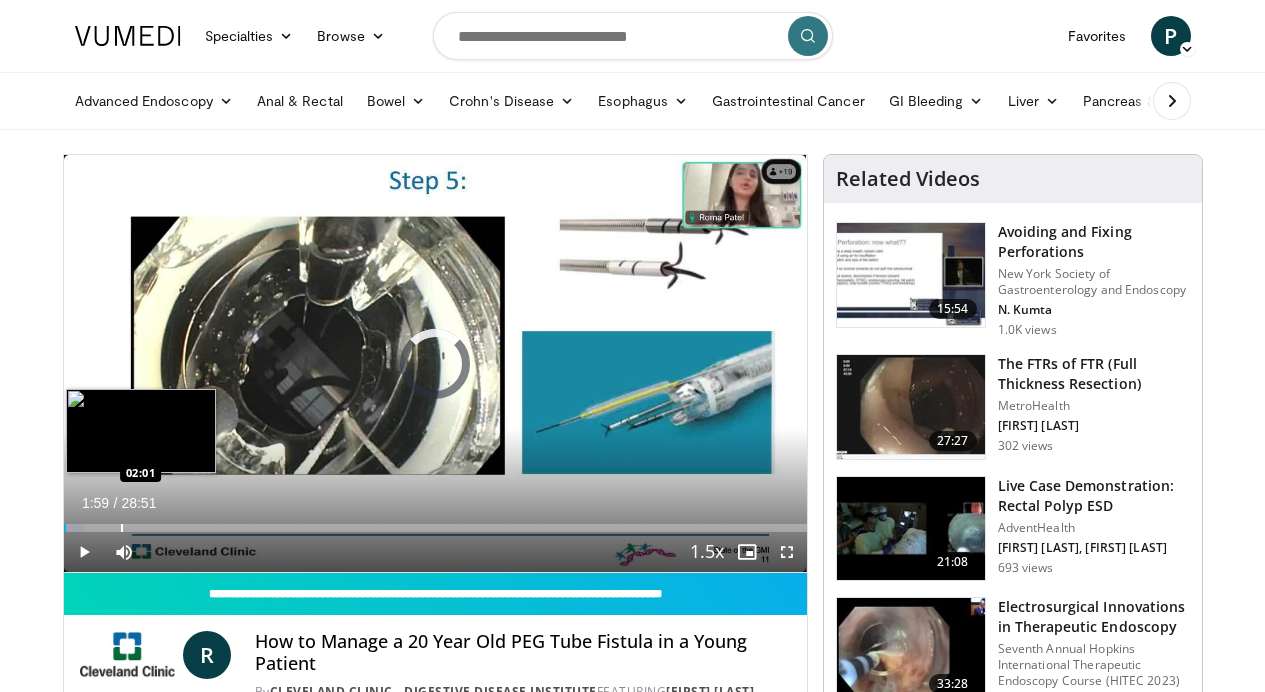 click on "Loaded :  2.88% 01:59 02:01" at bounding box center (435, 528) 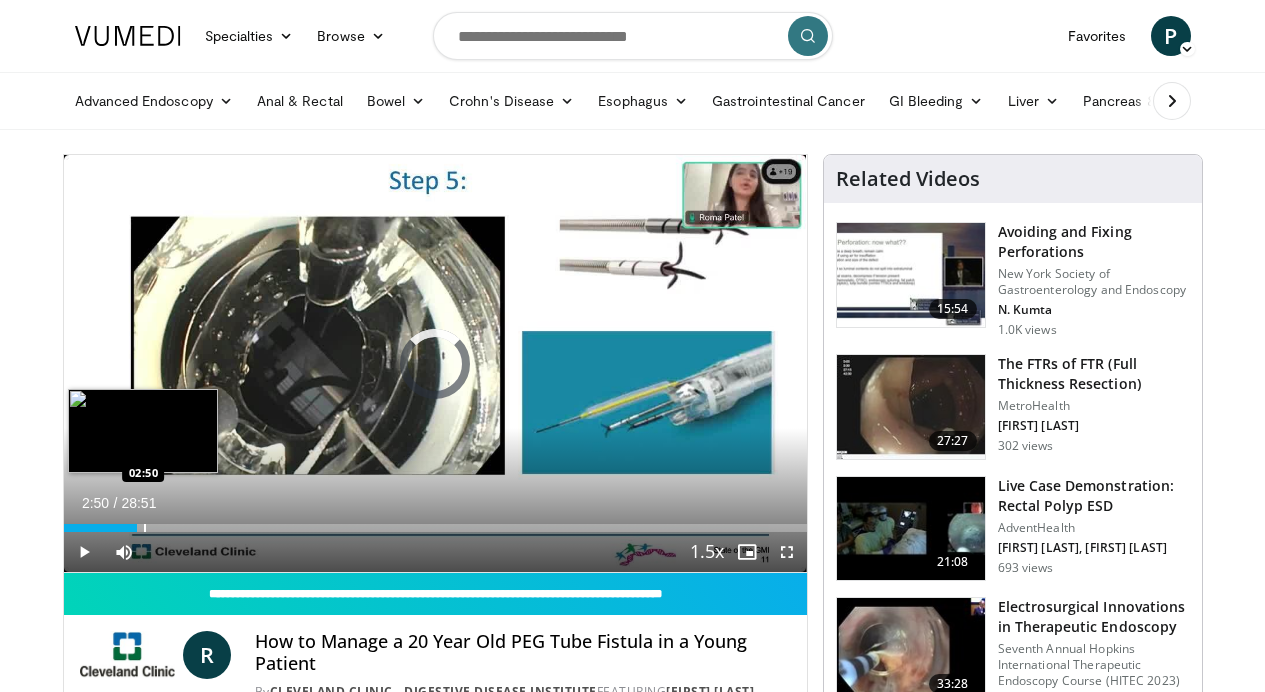 click at bounding box center (145, 528) 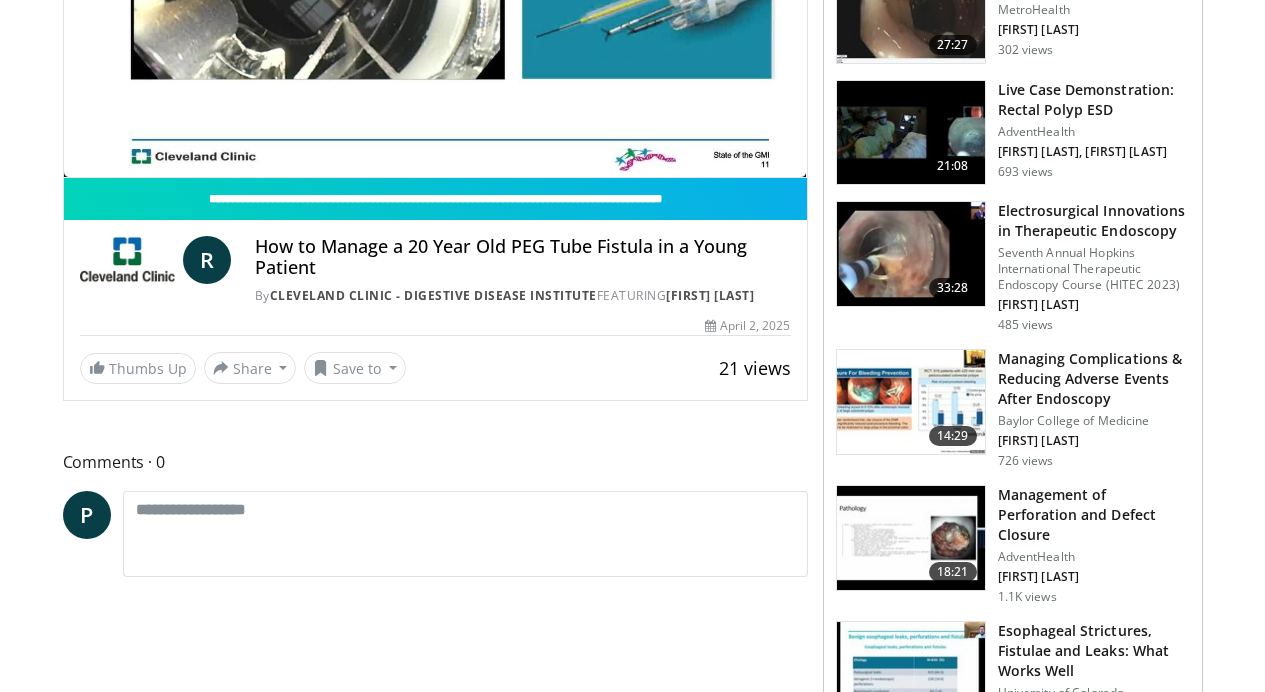 scroll, scrollTop: 0, scrollLeft: 0, axis: both 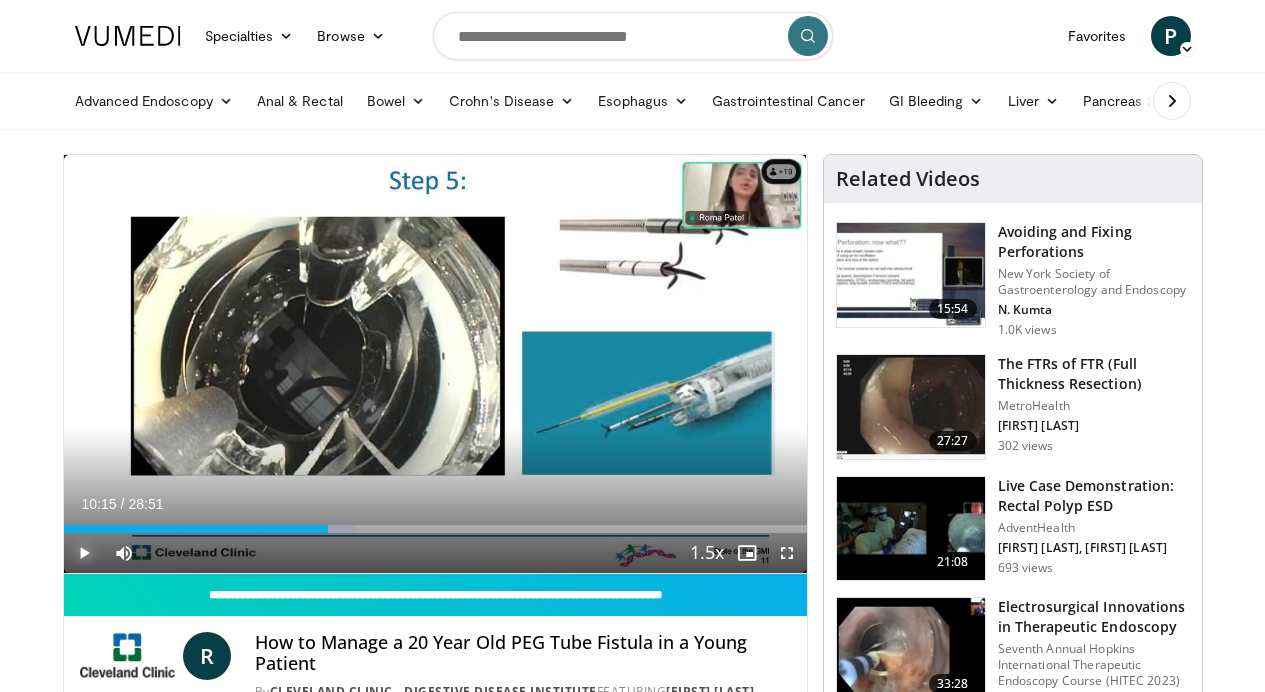 click at bounding box center (84, 553) 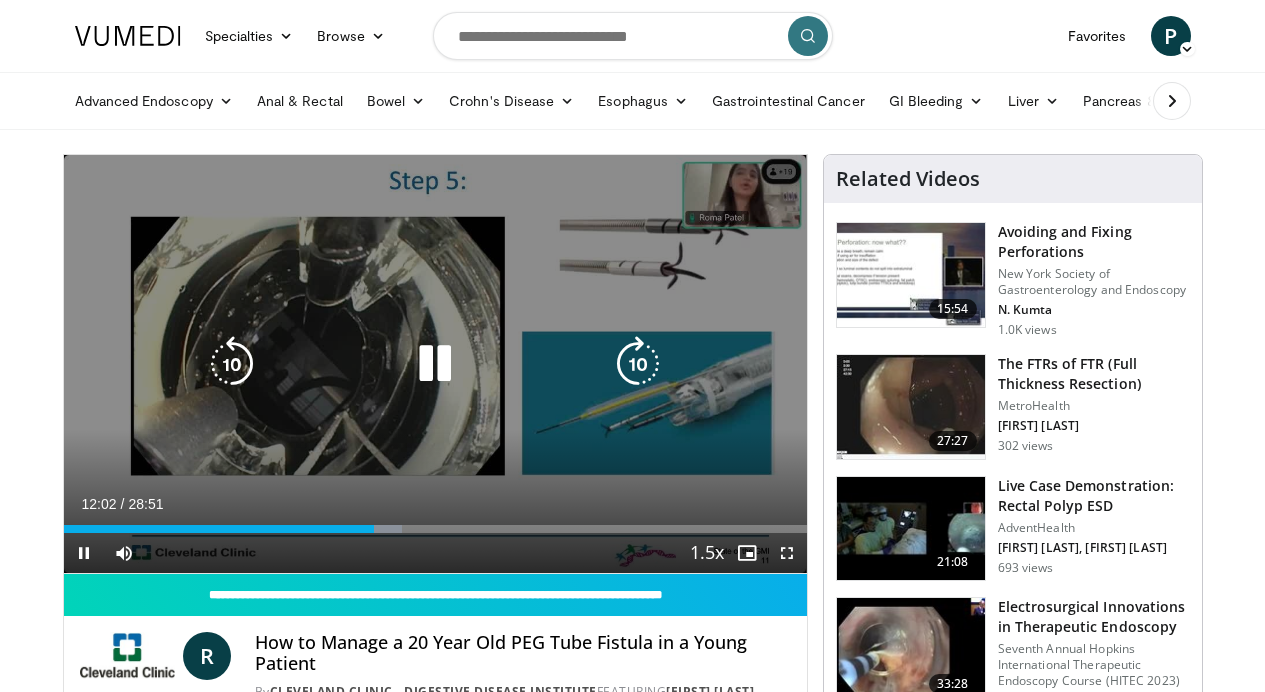 click on "10 seconds
Tap to unmute" at bounding box center [435, 364] 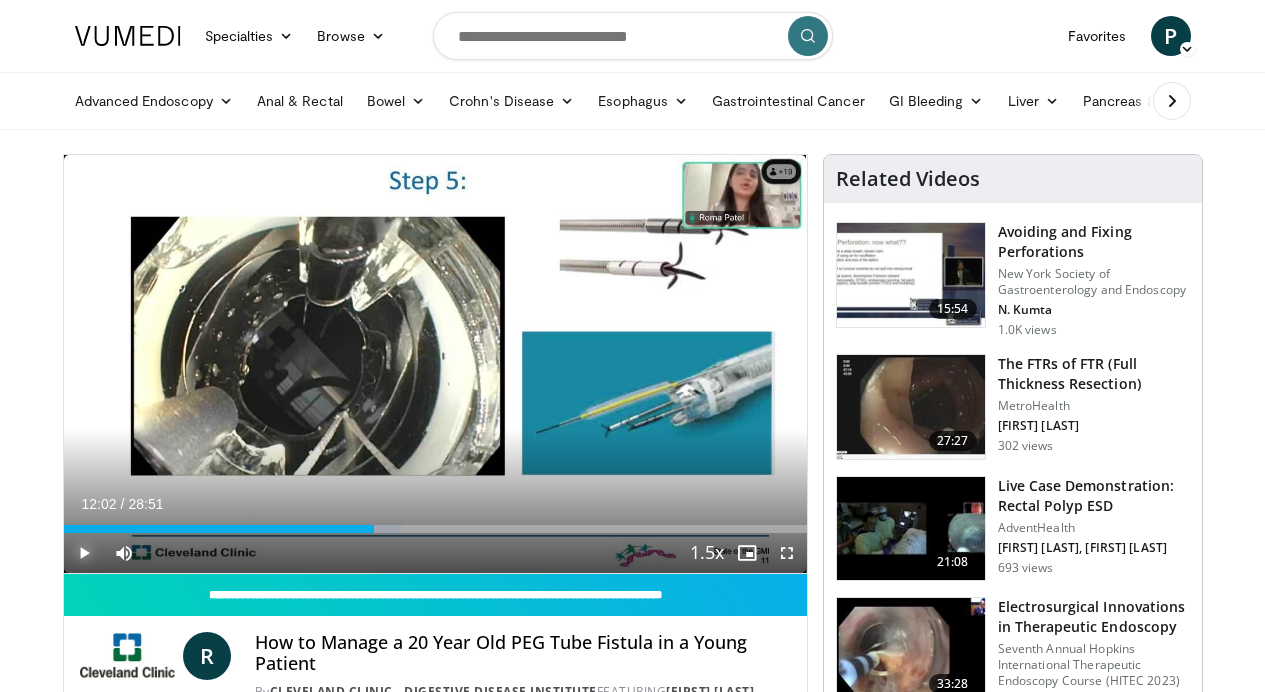 click at bounding box center [84, 553] 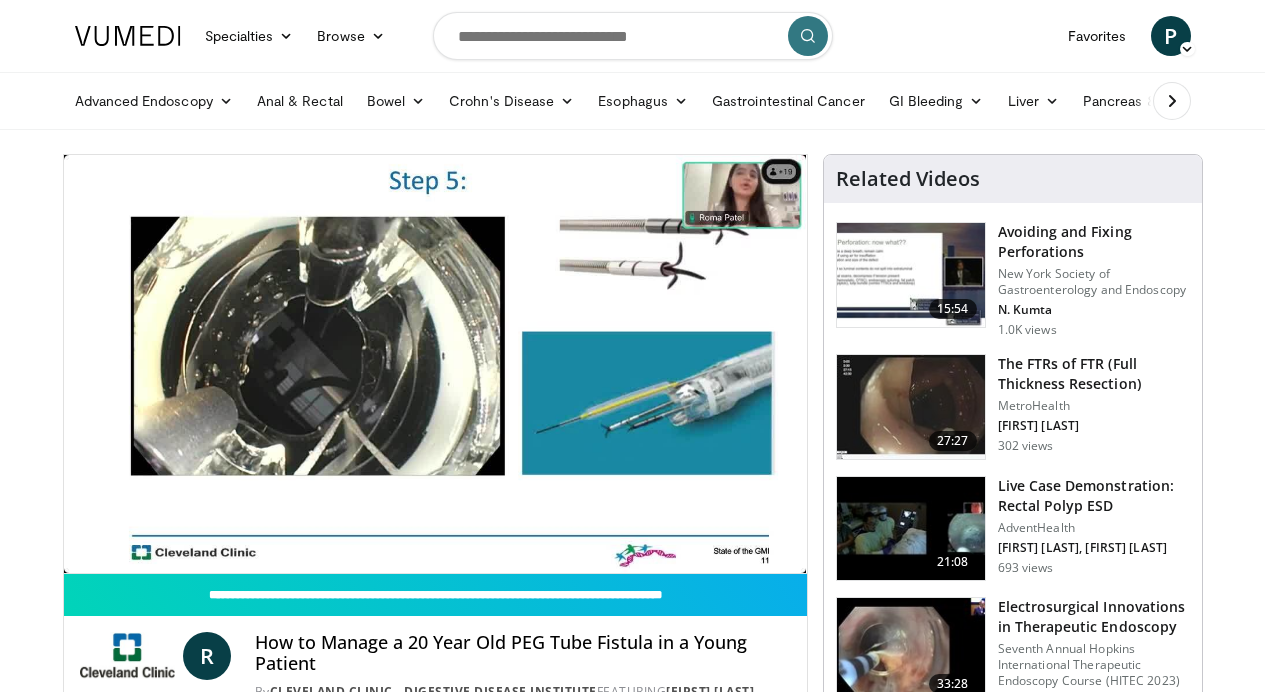 type 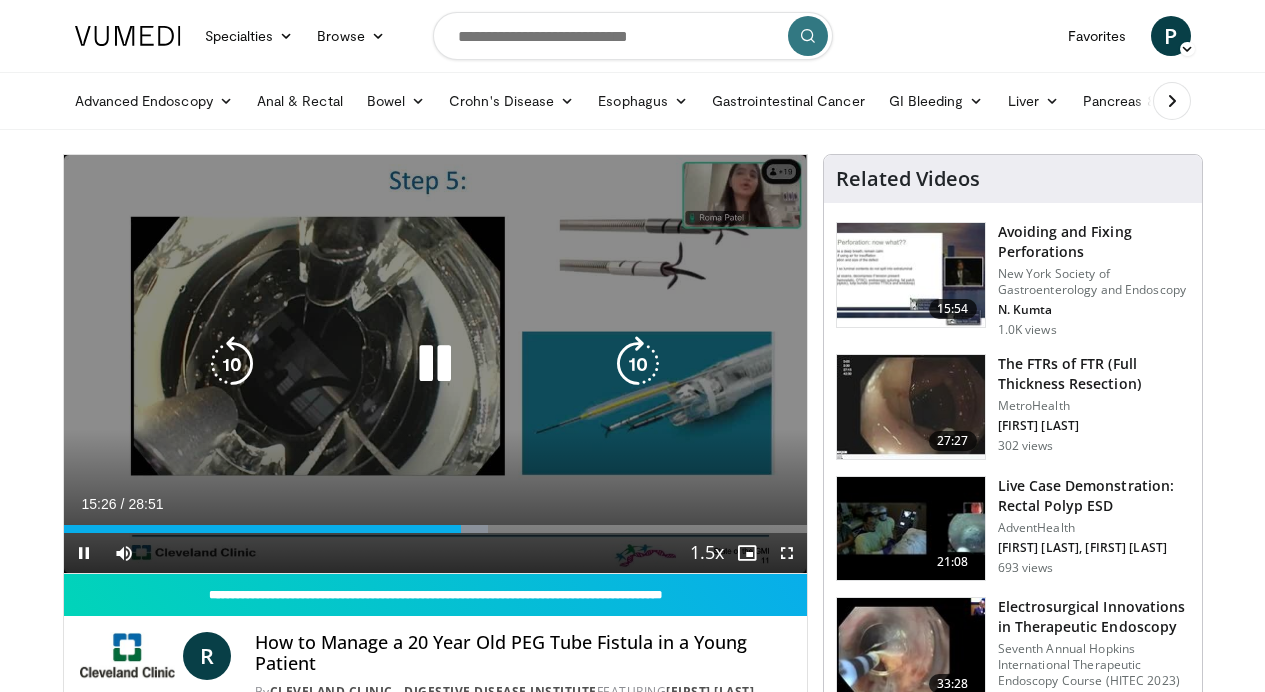 click on "10 seconds
Tap to unmute" at bounding box center (435, 364) 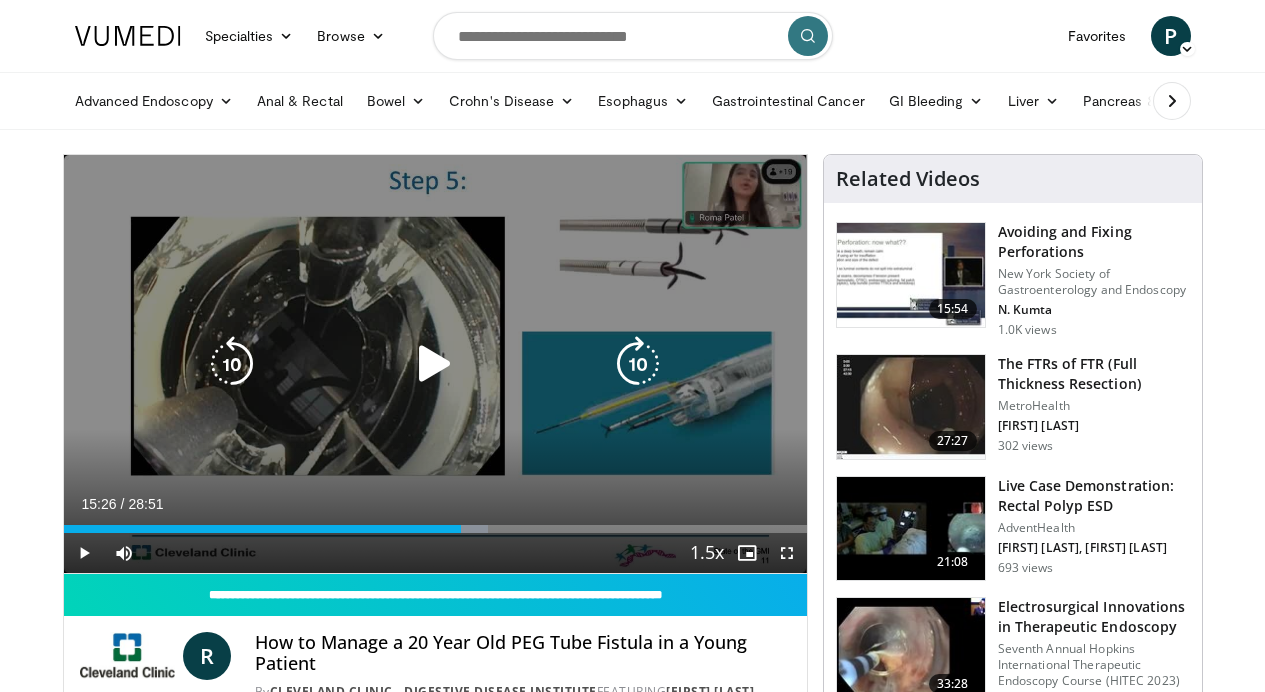 click on "10 seconds
Tap to unmute" at bounding box center [435, 364] 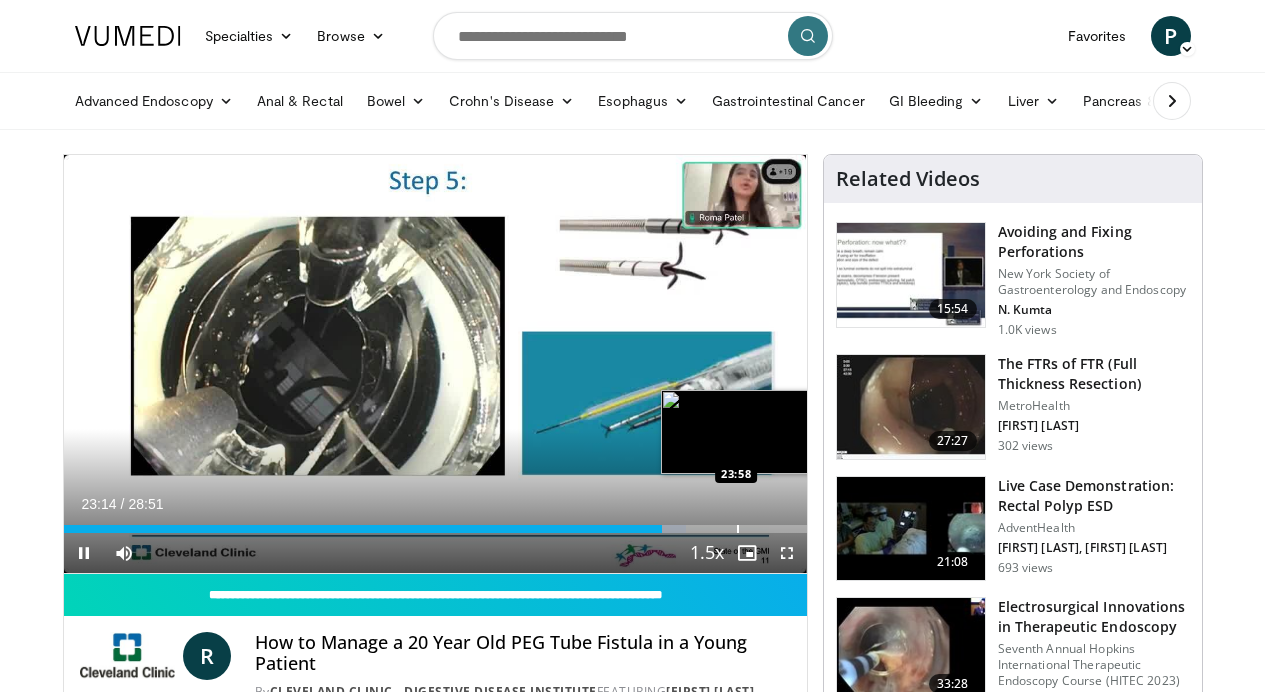 click at bounding box center [738, 529] 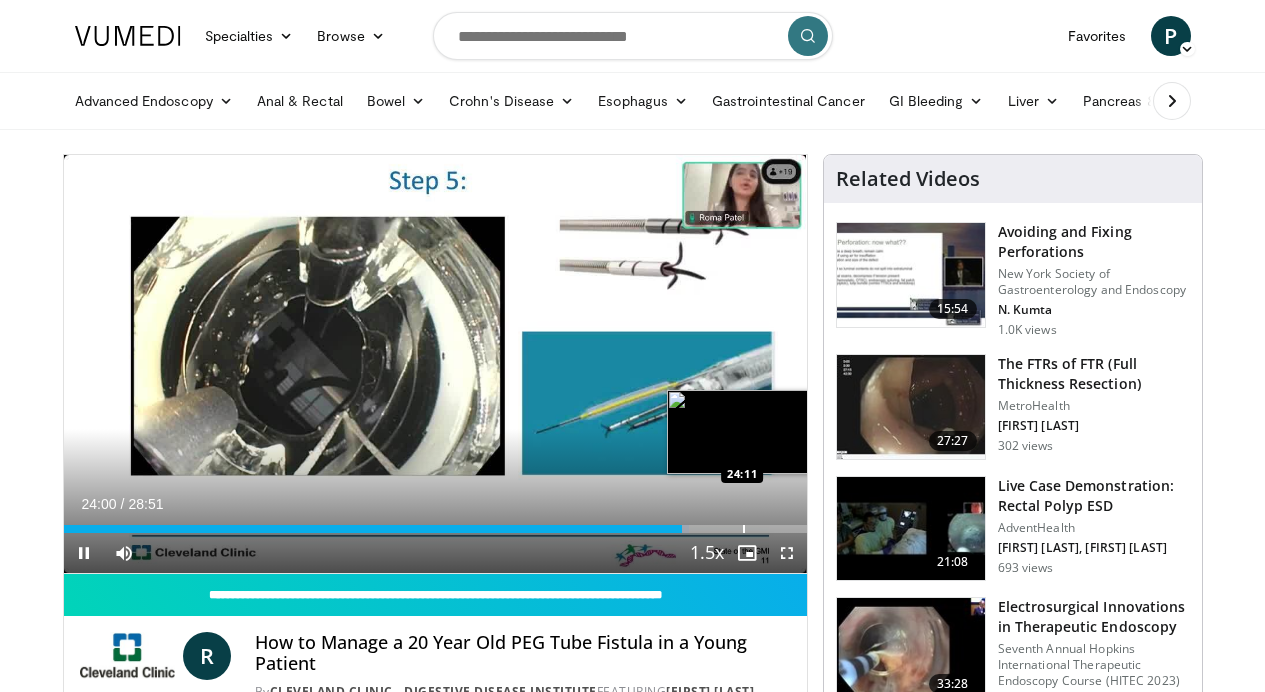 click at bounding box center (744, 529) 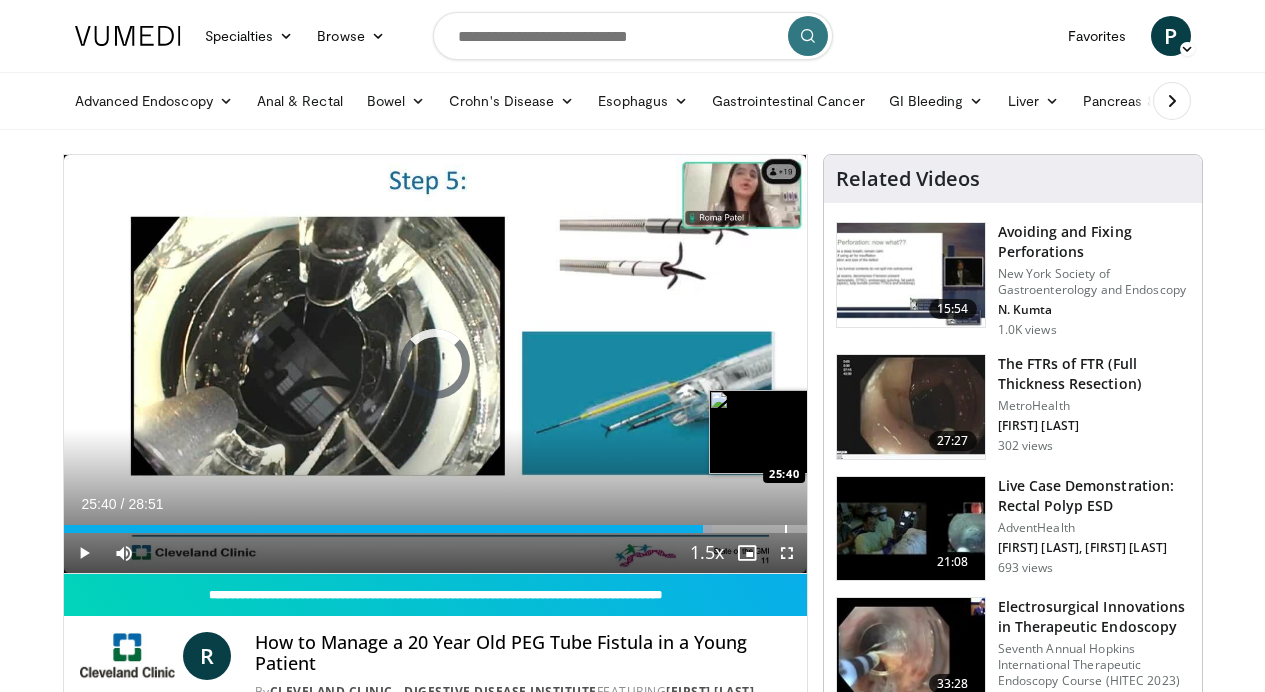 click at bounding box center (786, 529) 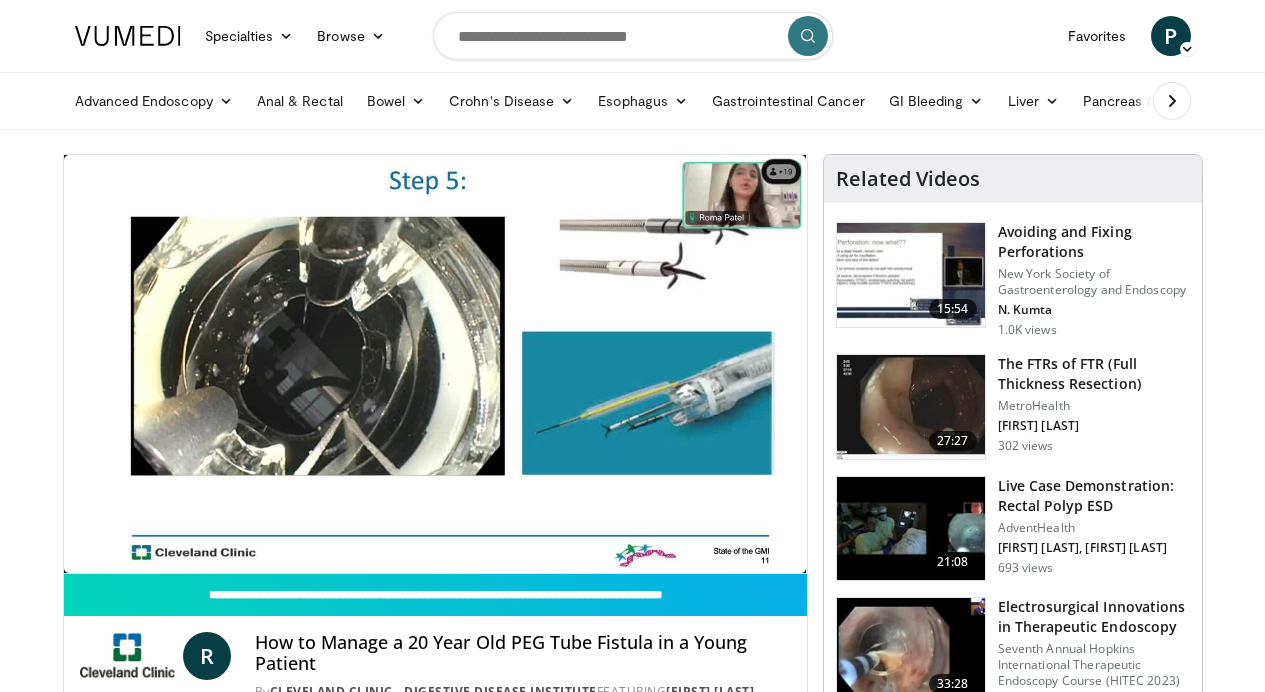 click on "**********" at bounding box center (435, 364) 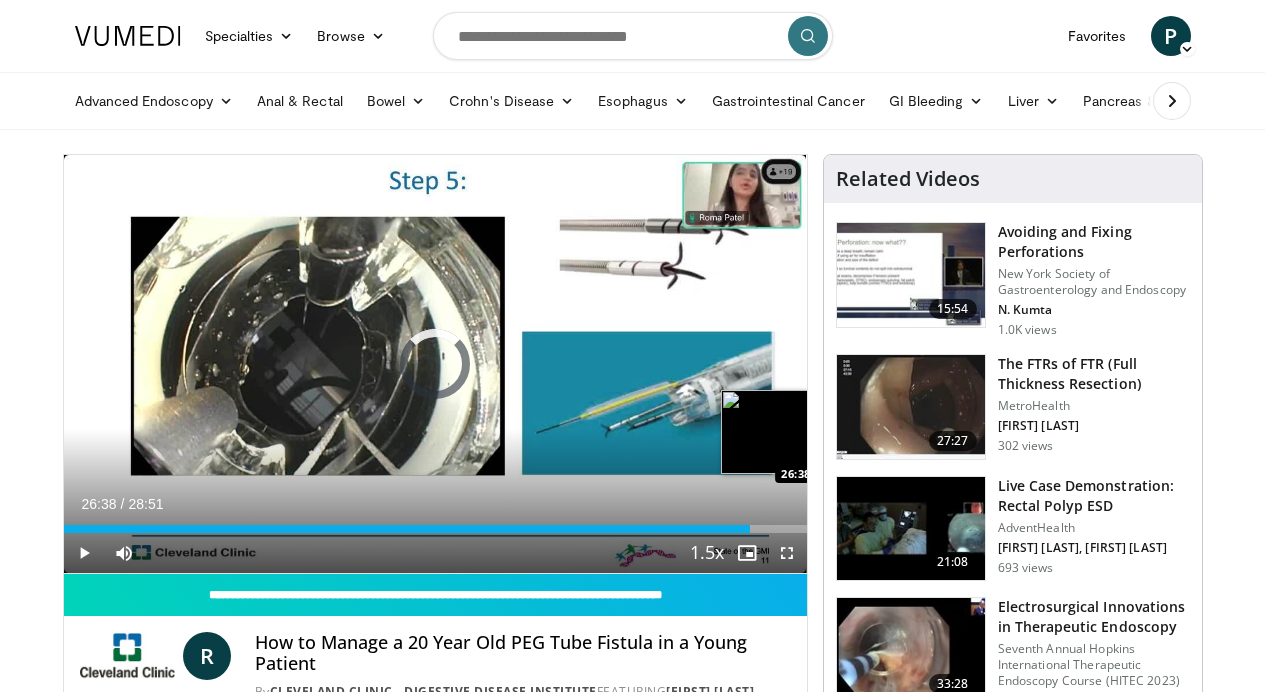 click on "Loaded :  91.71% 26:38 26:38" at bounding box center [435, 523] 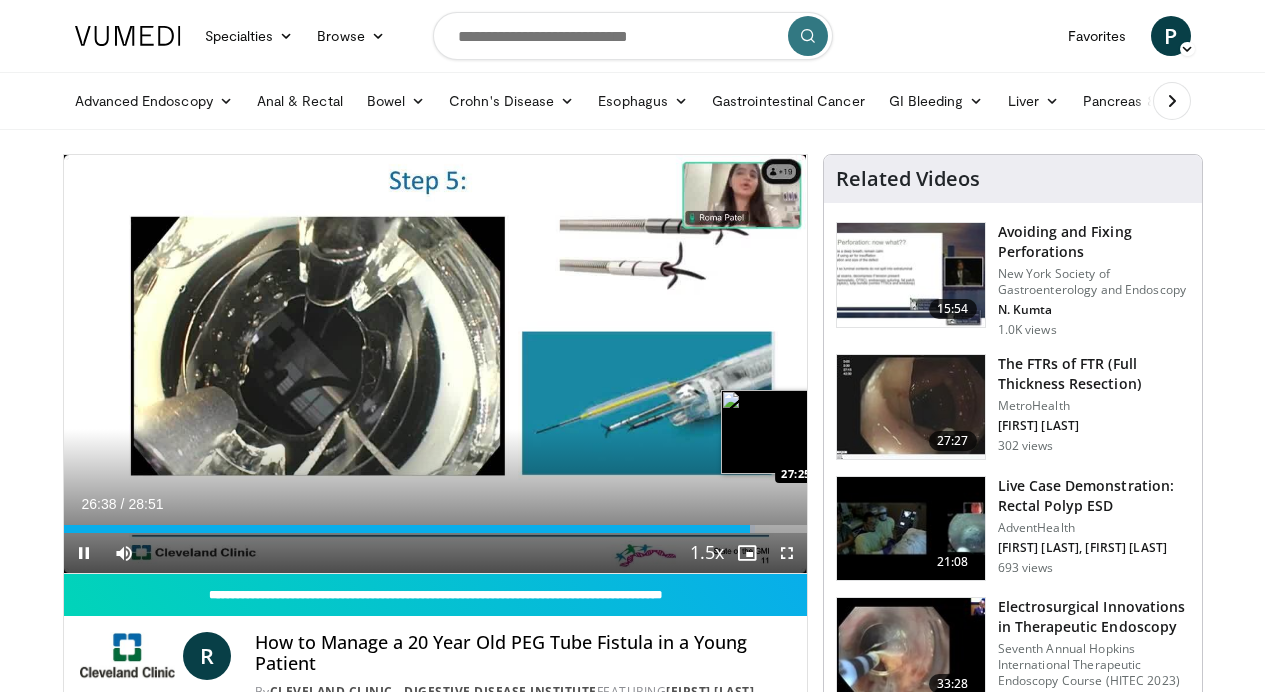 click at bounding box center [835, 529] 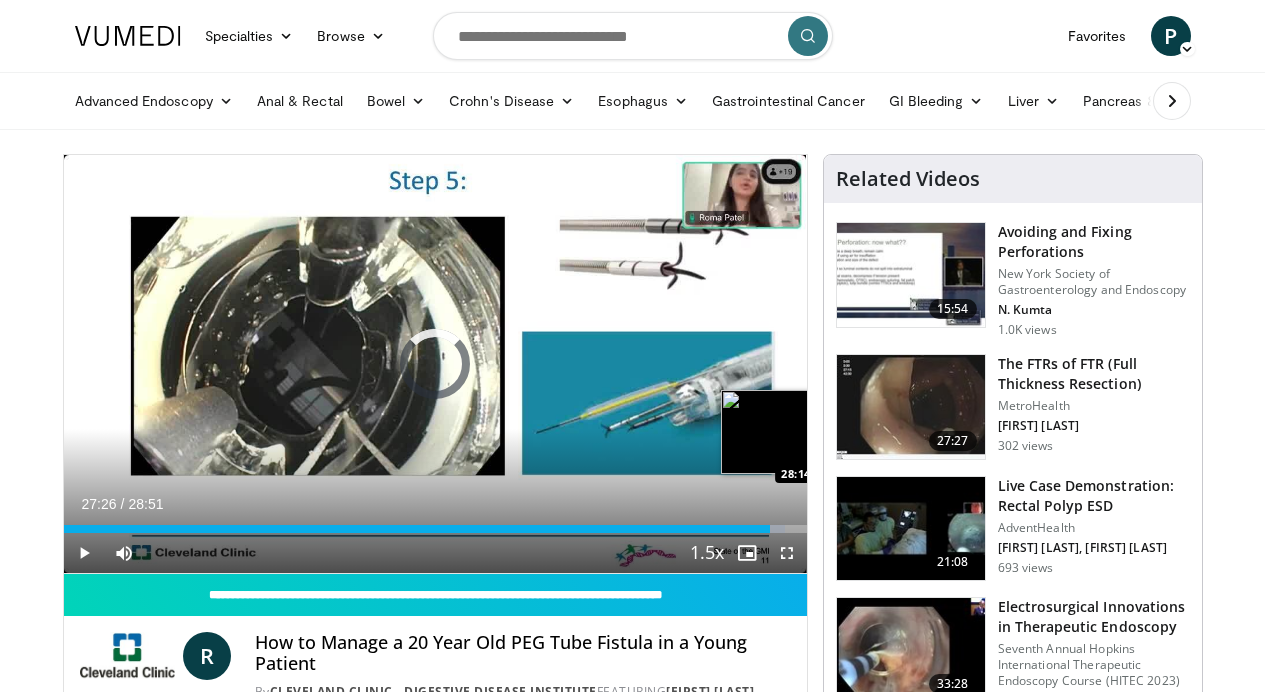 click at bounding box center (858, 529) 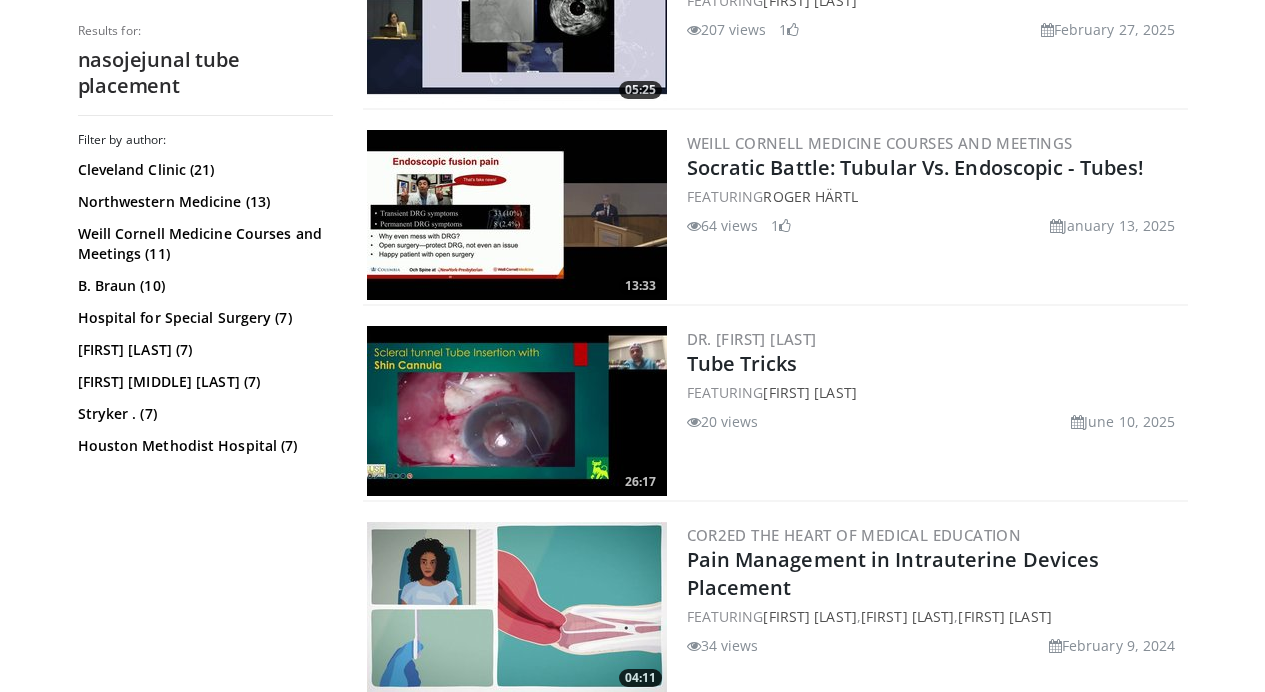 scroll, scrollTop: 0, scrollLeft: 0, axis: both 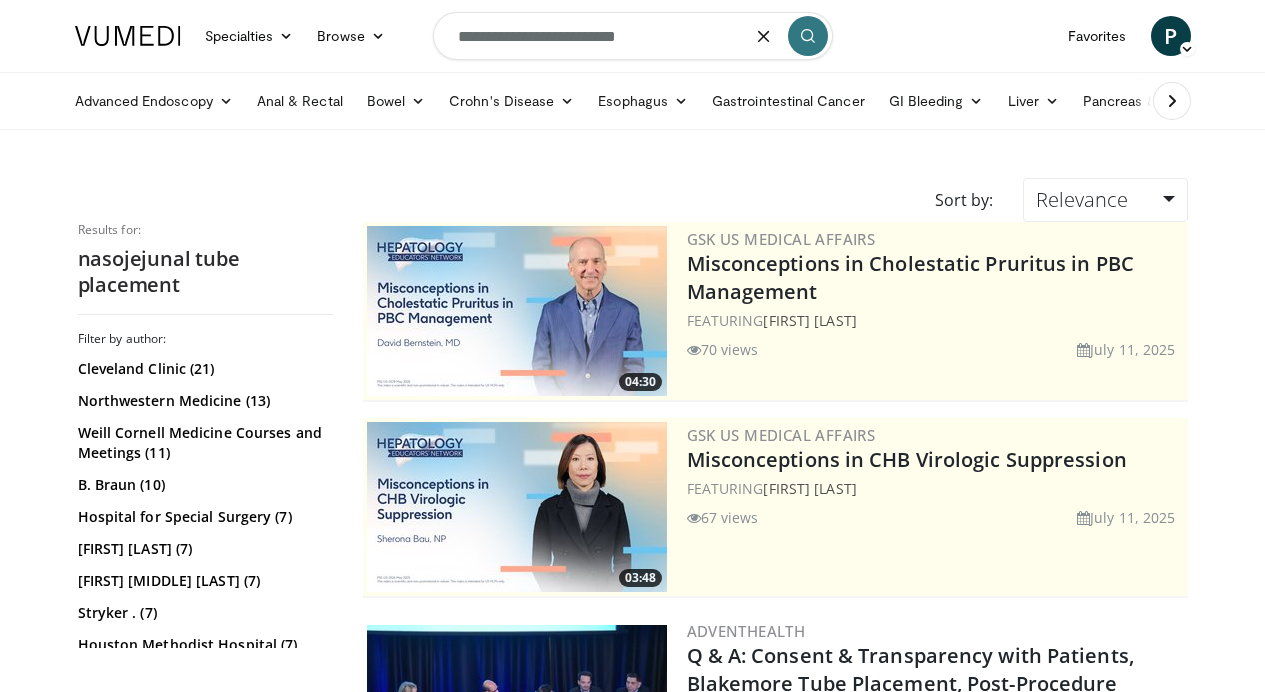 drag, startPoint x: 667, startPoint y: 27, endPoint x: 584, endPoint y: 41, distance: 84.17244 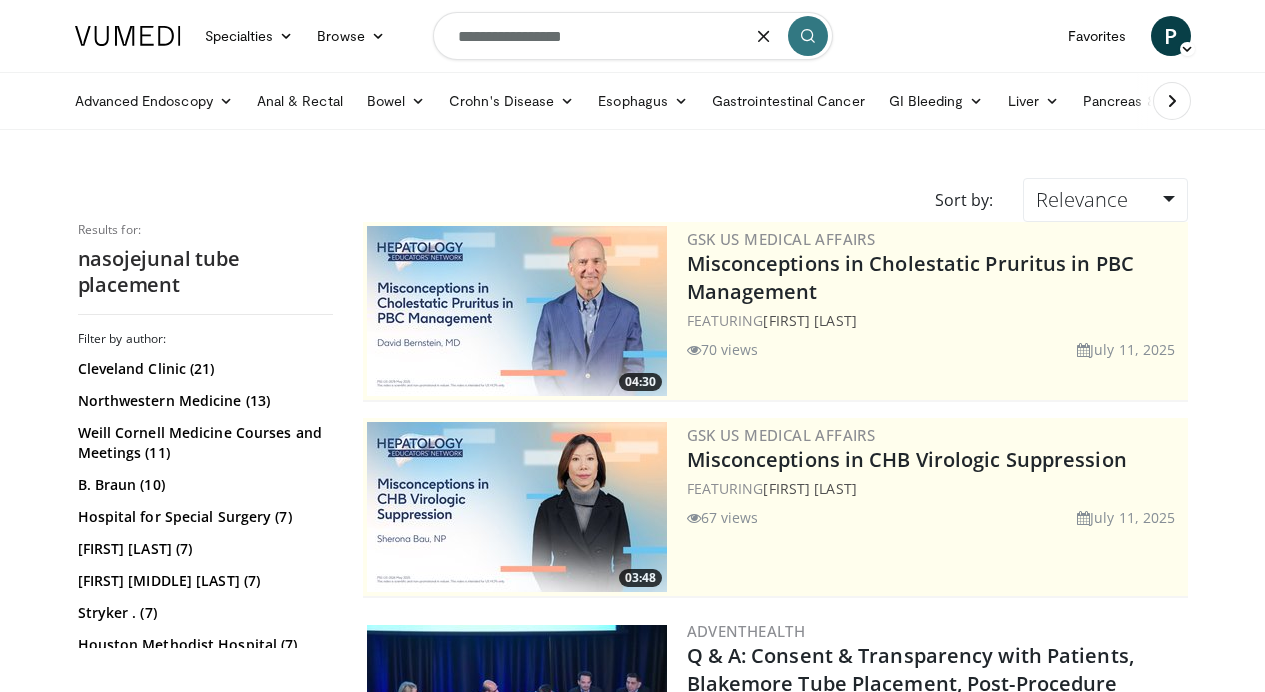 type on "**********" 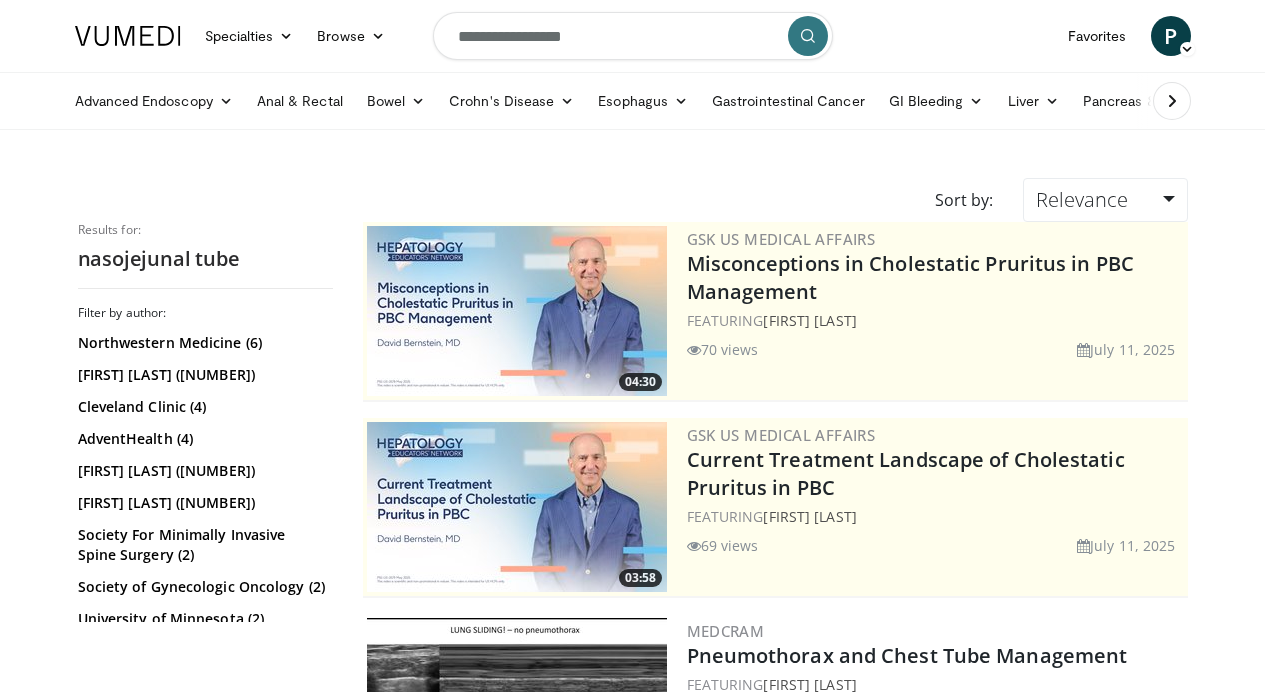scroll, scrollTop: 0, scrollLeft: 0, axis: both 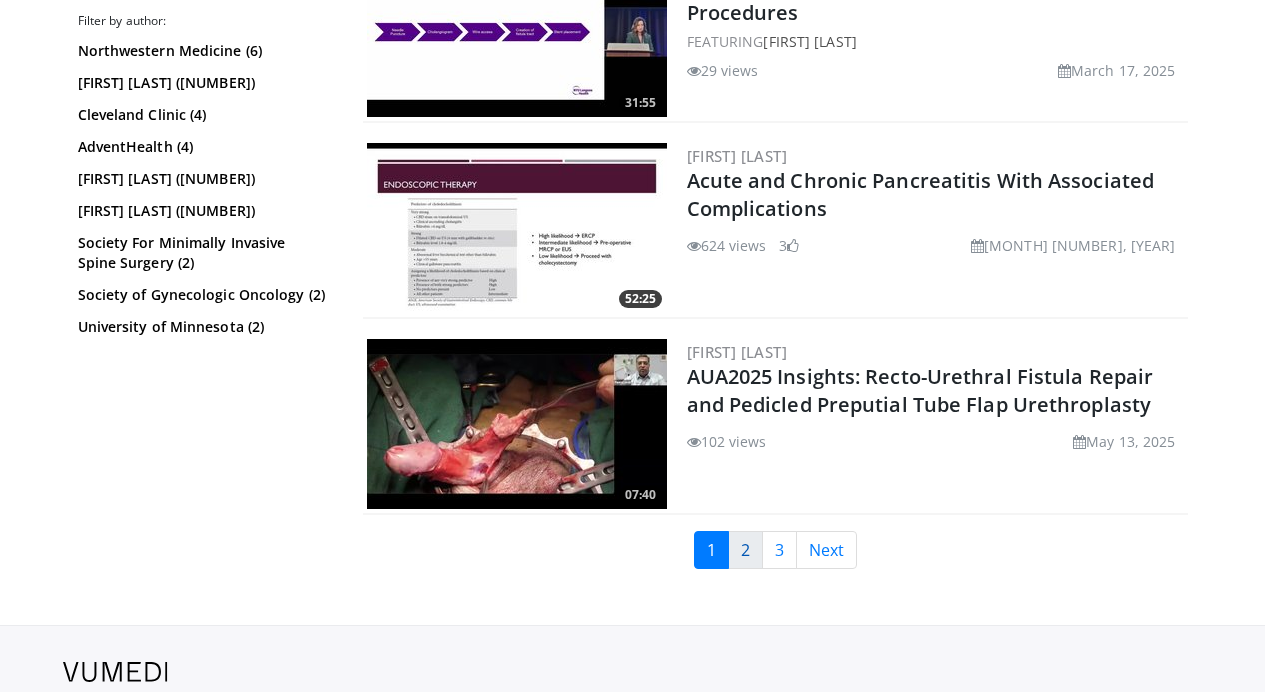 click on "2" at bounding box center [745, 550] 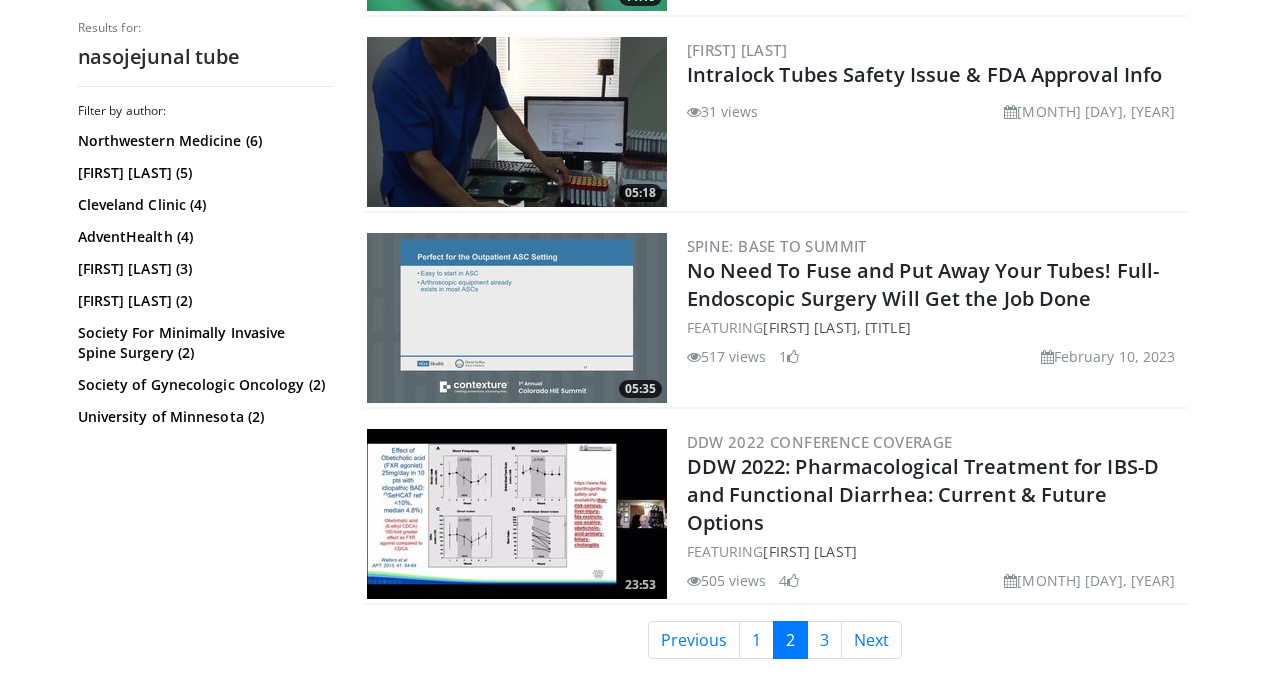 scroll, scrollTop: 4793, scrollLeft: 0, axis: vertical 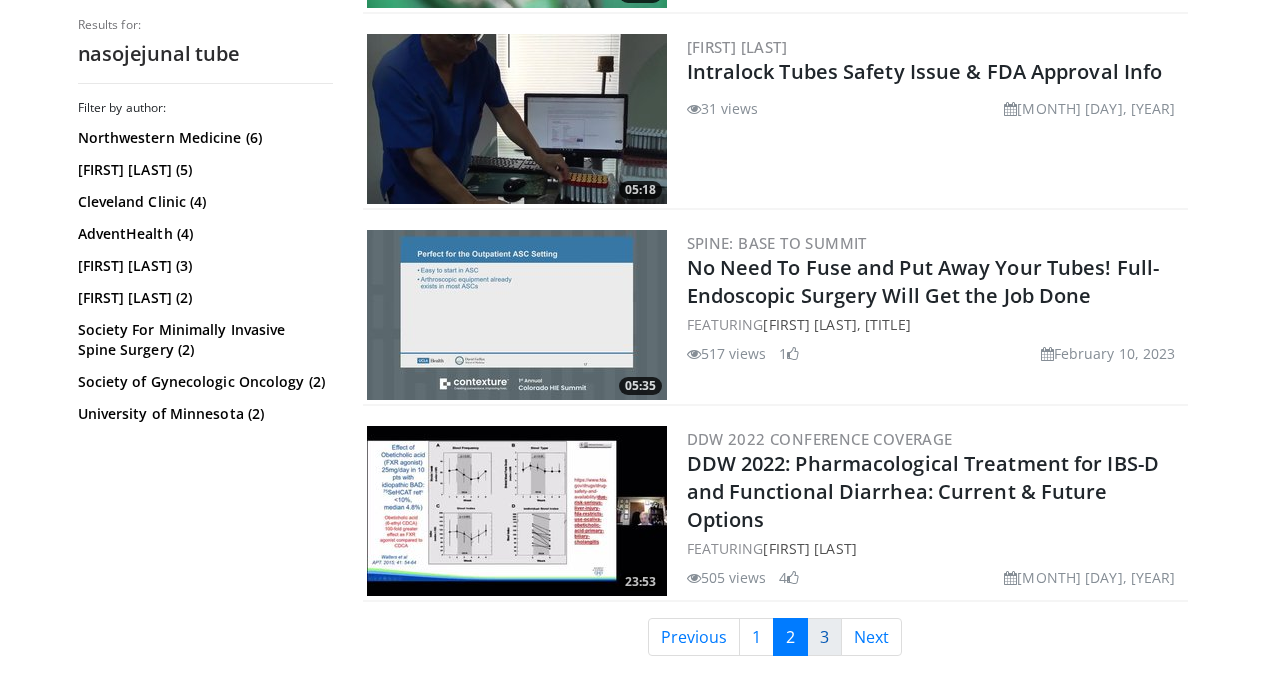 click on "3" at bounding box center [824, 637] 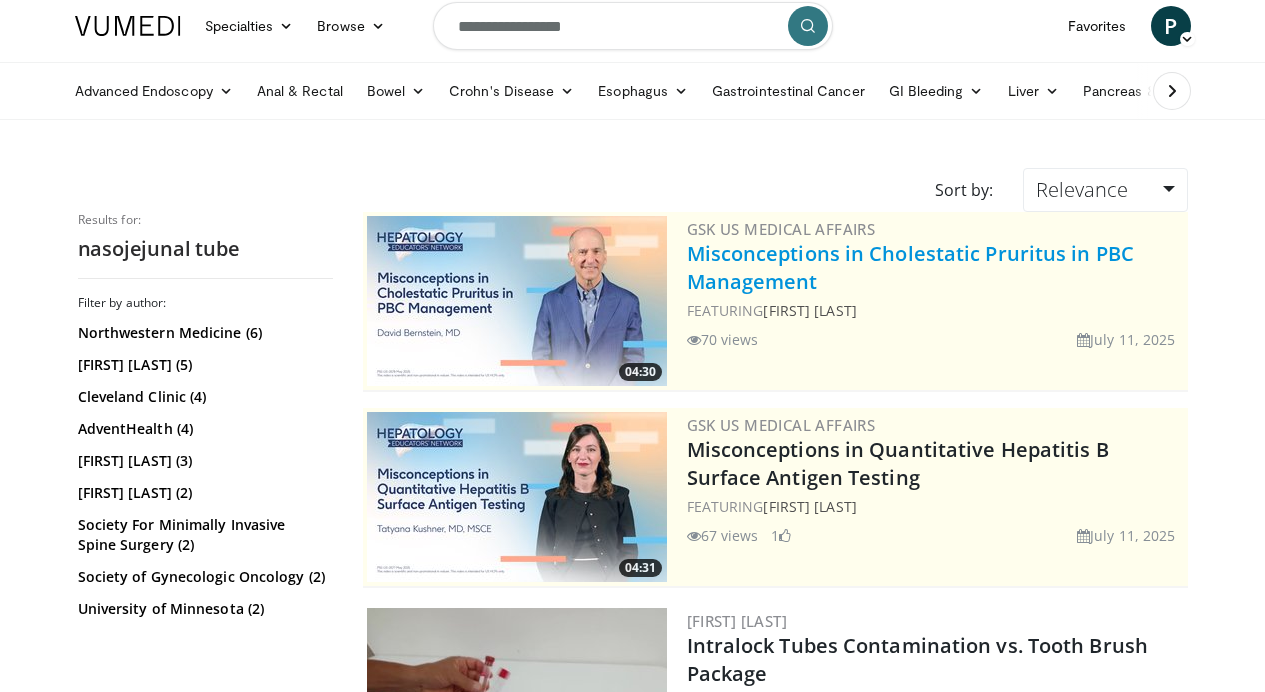 scroll, scrollTop: 0, scrollLeft: 0, axis: both 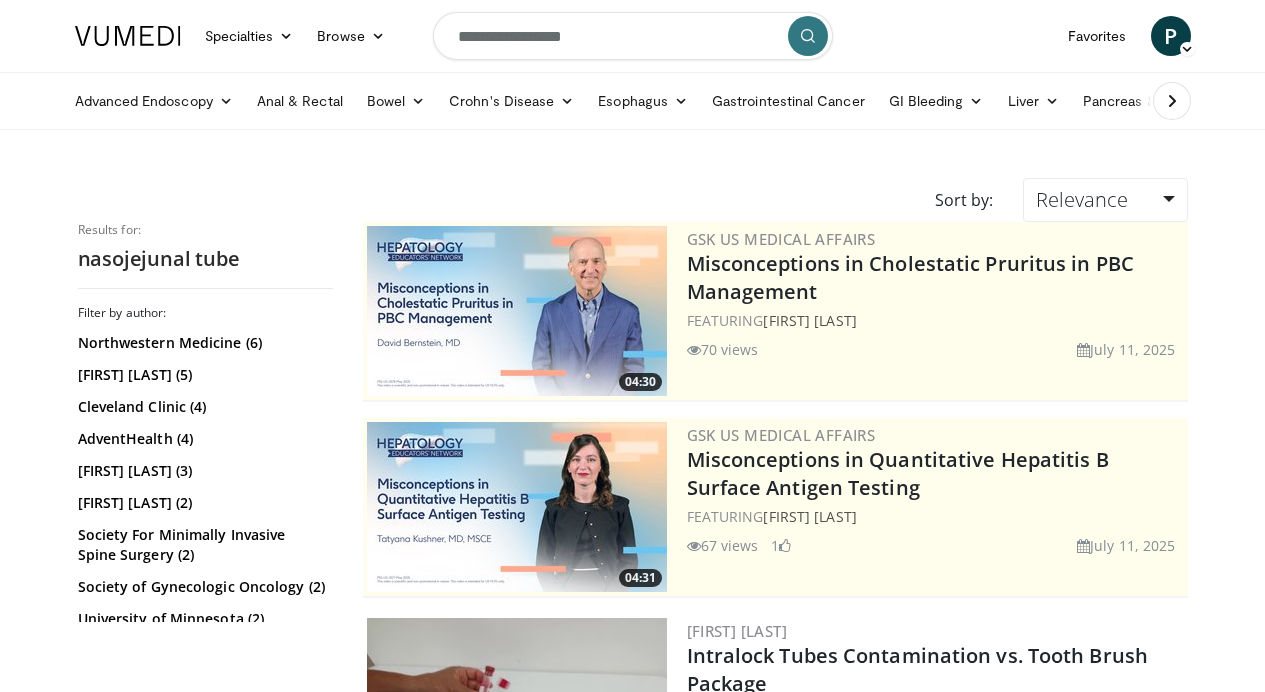 click on "**********" at bounding box center (633, 36) 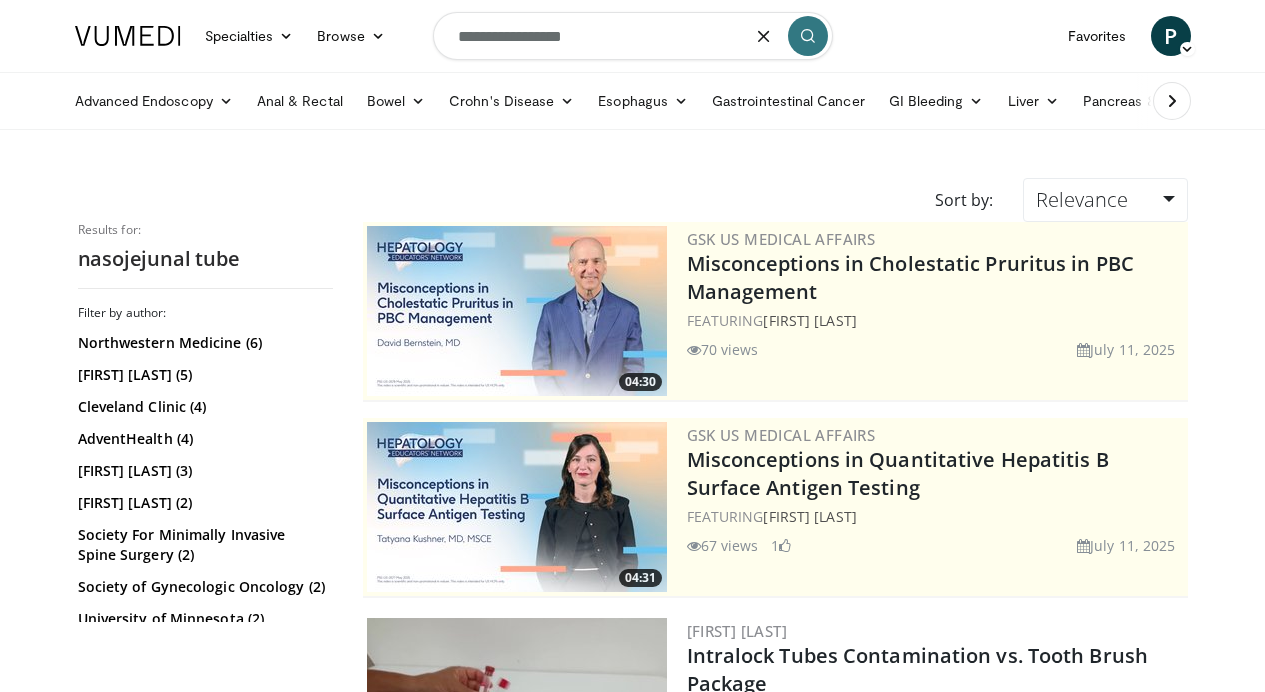 click on "**********" at bounding box center (633, 36) 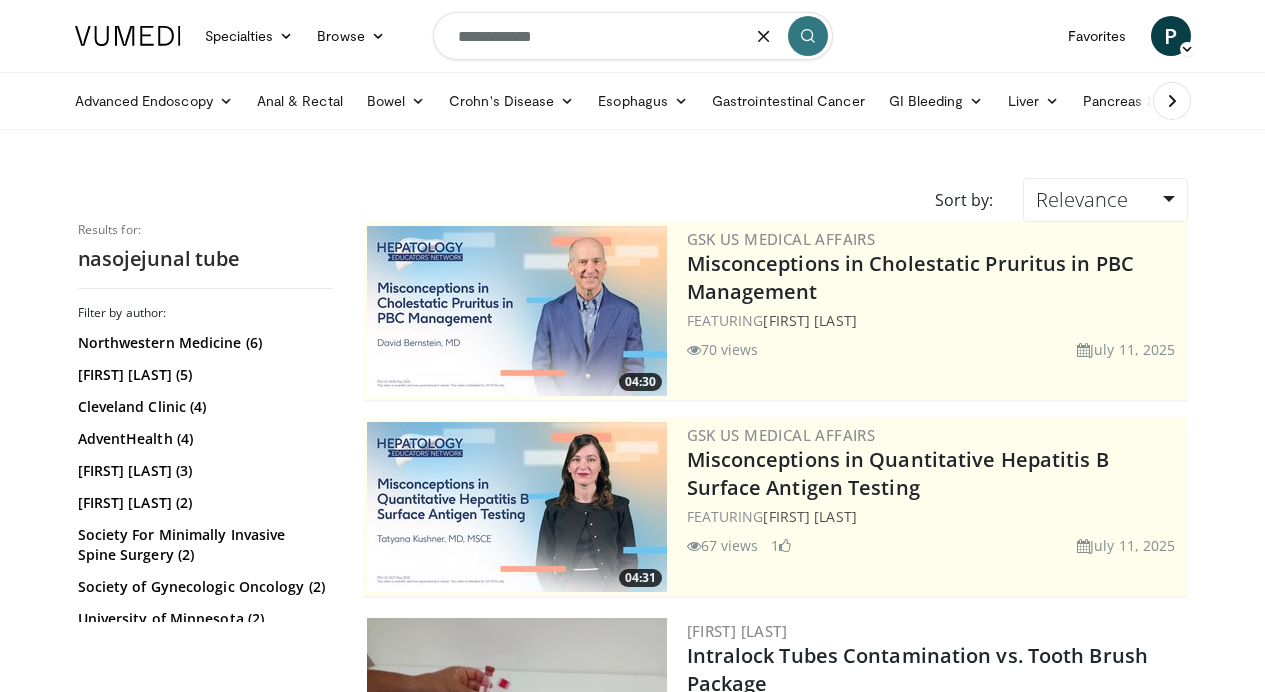type on "**********" 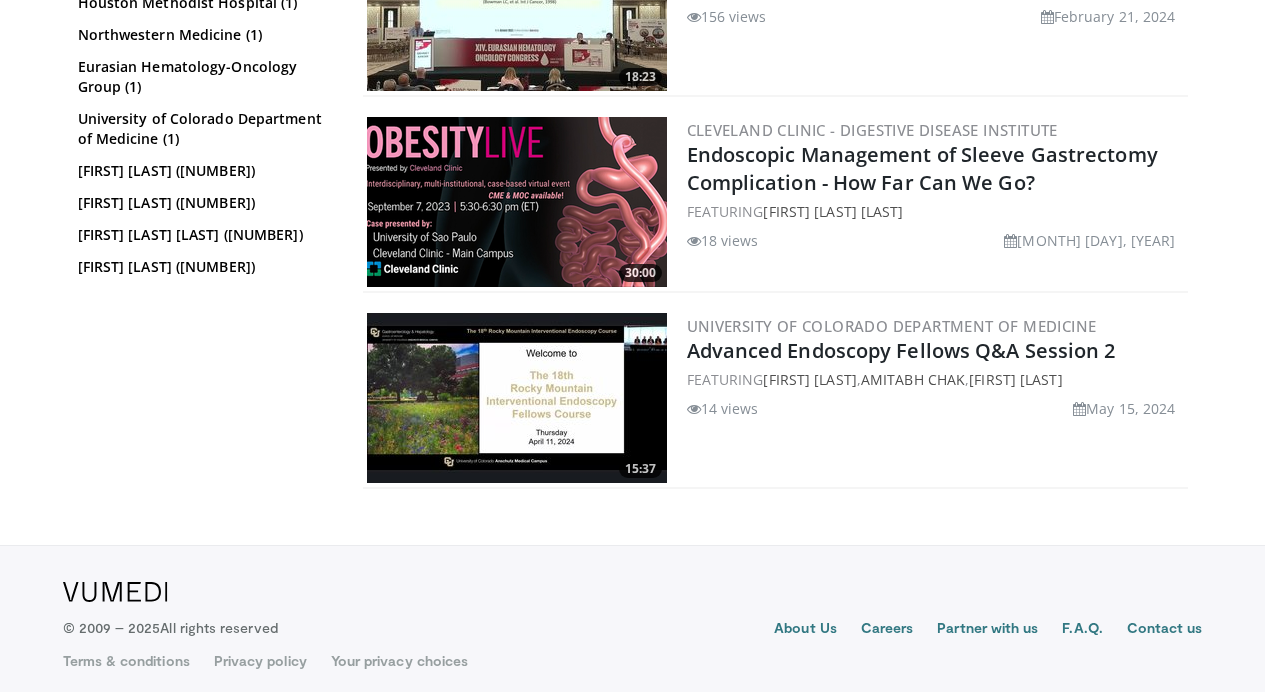 scroll, scrollTop: 1492, scrollLeft: 0, axis: vertical 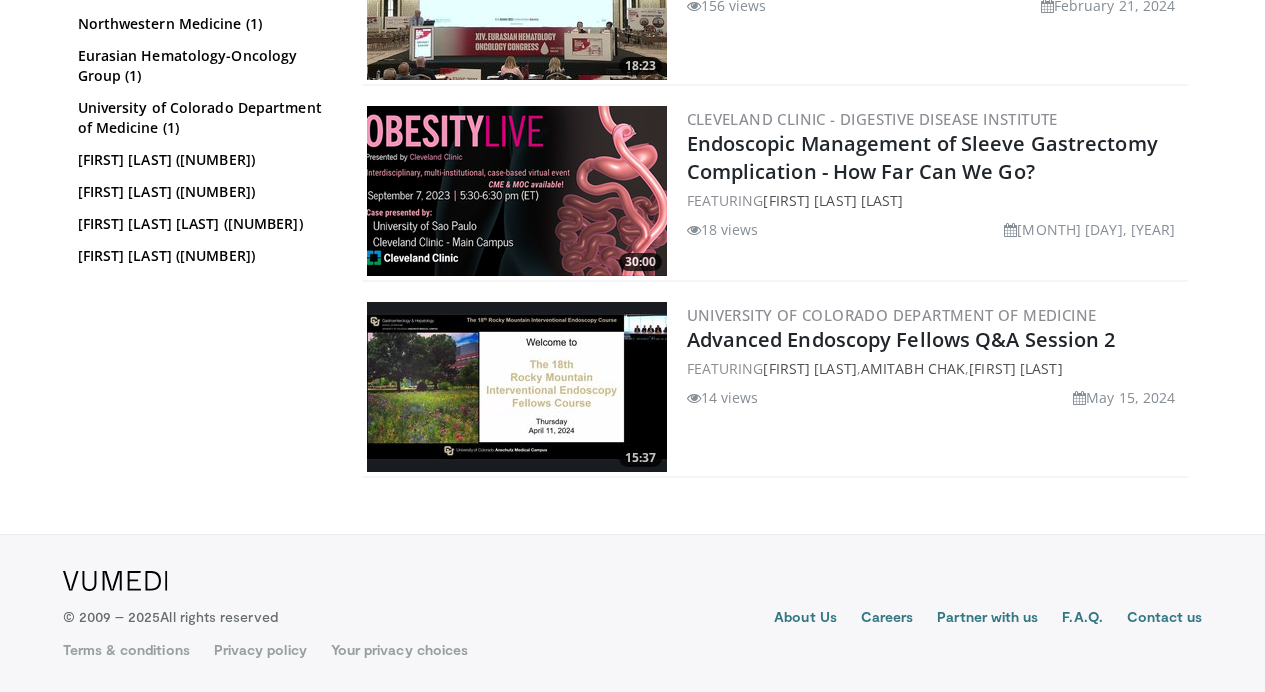 click at bounding box center [517, 387] 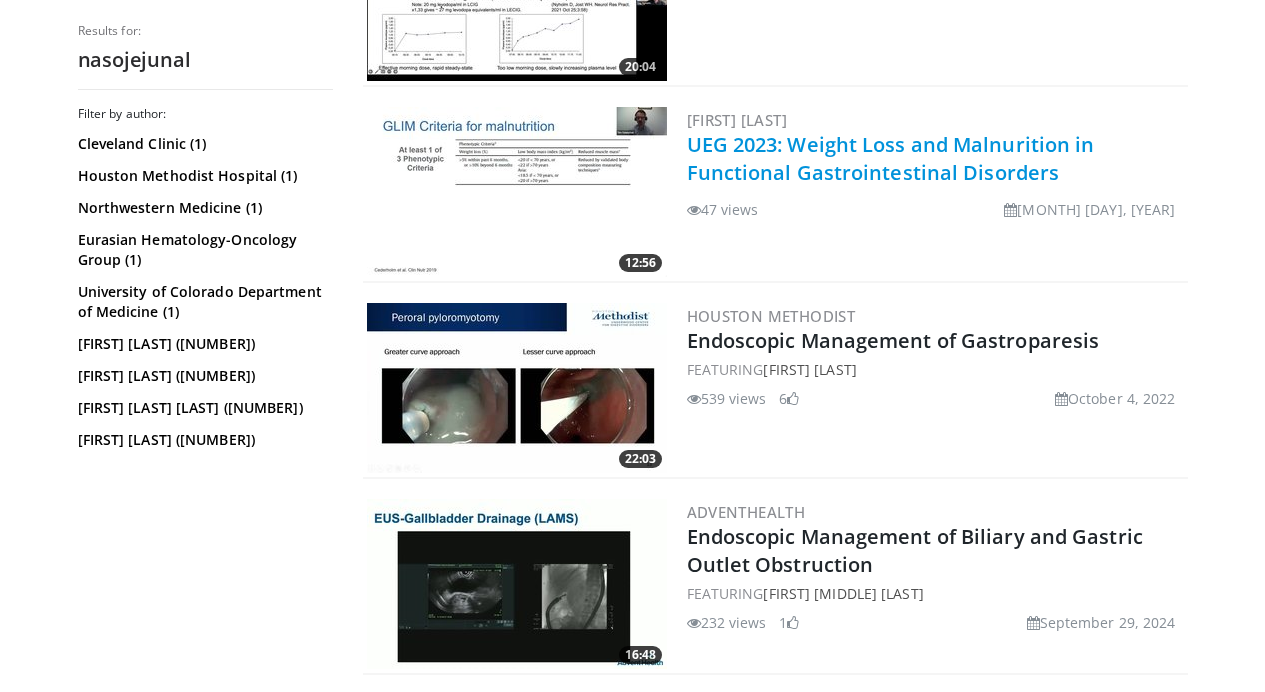 scroll, scrollTop: 0, scrollLeft: 0, axis: both 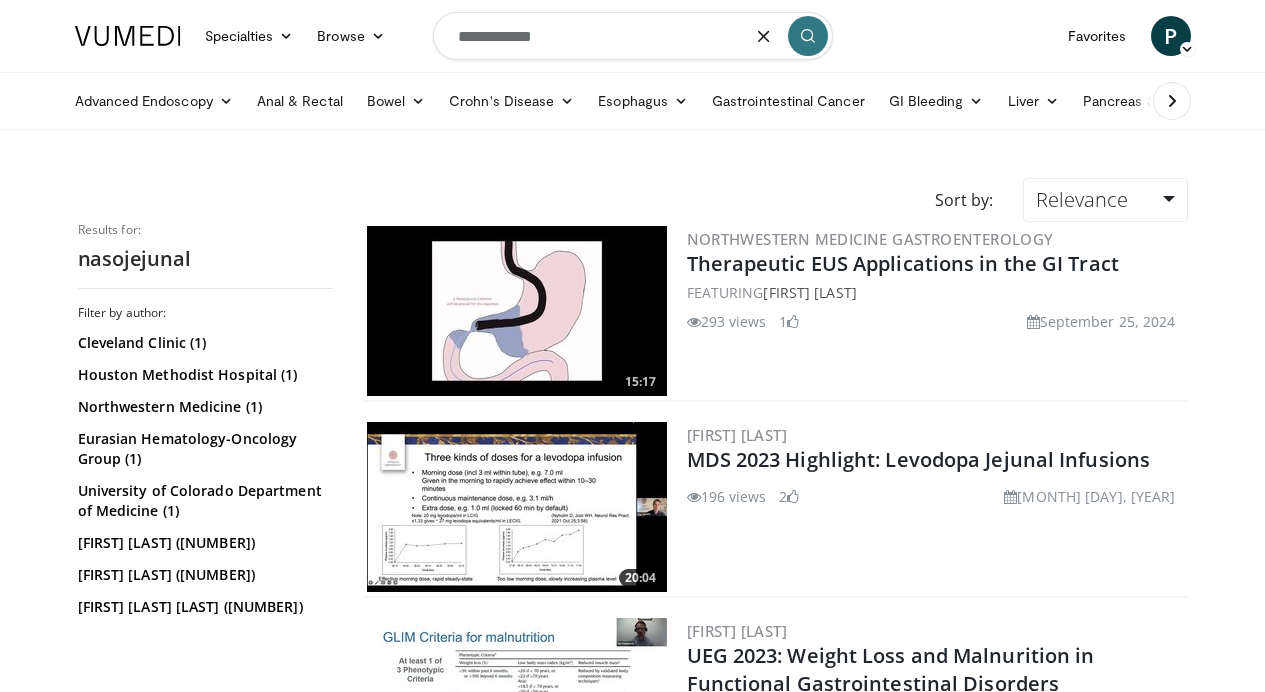 click on "**********" at bounding box center (633, 36) 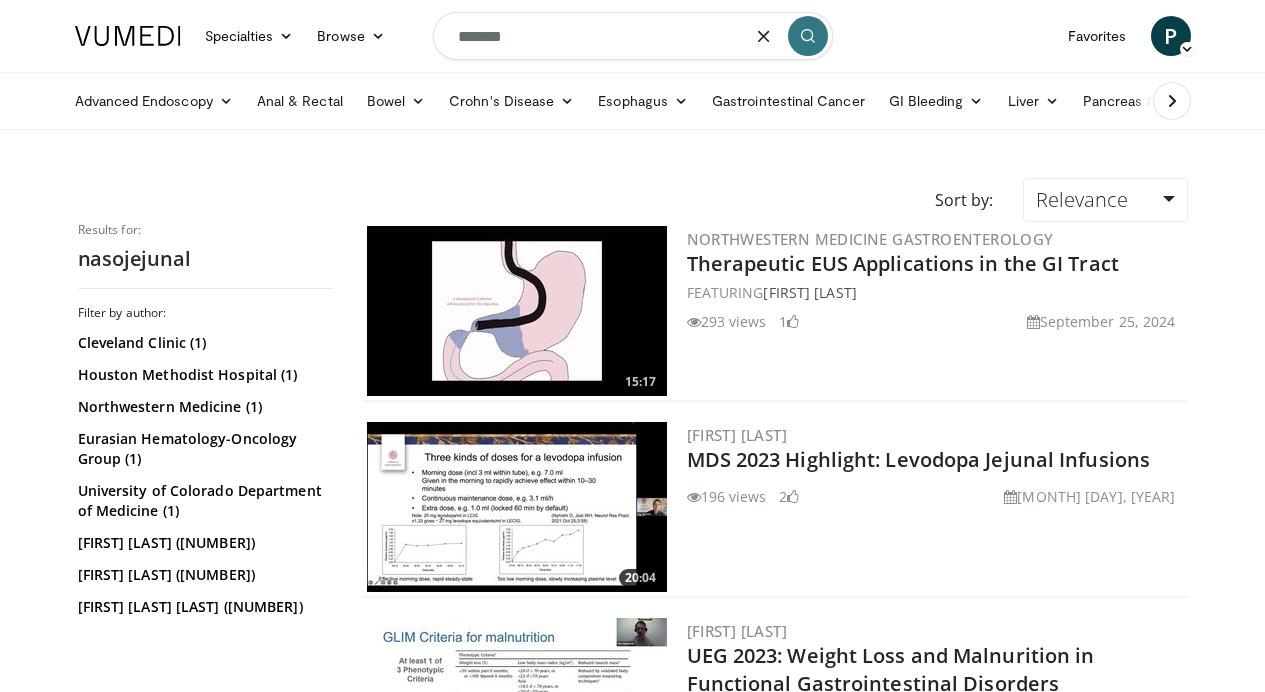 type on "*******" 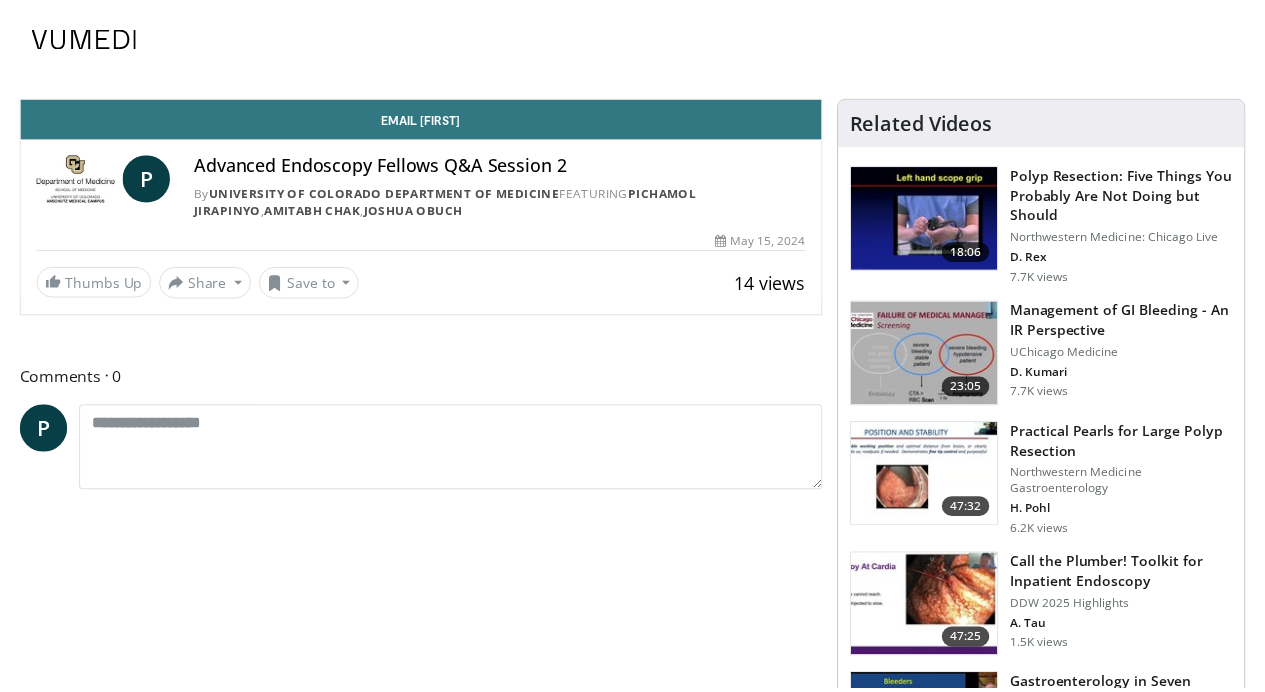 scroll, scrollTop: 0, scrollLeft: 0, axis: both 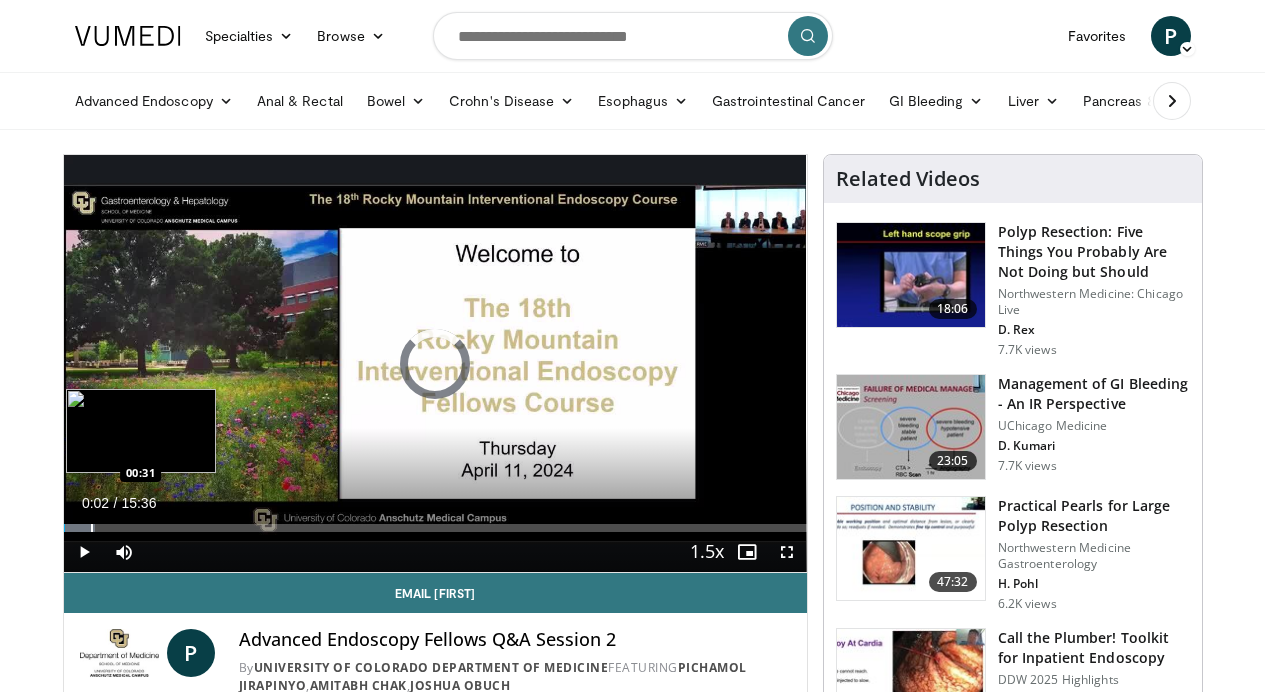 click at bounding box center [80, 528] 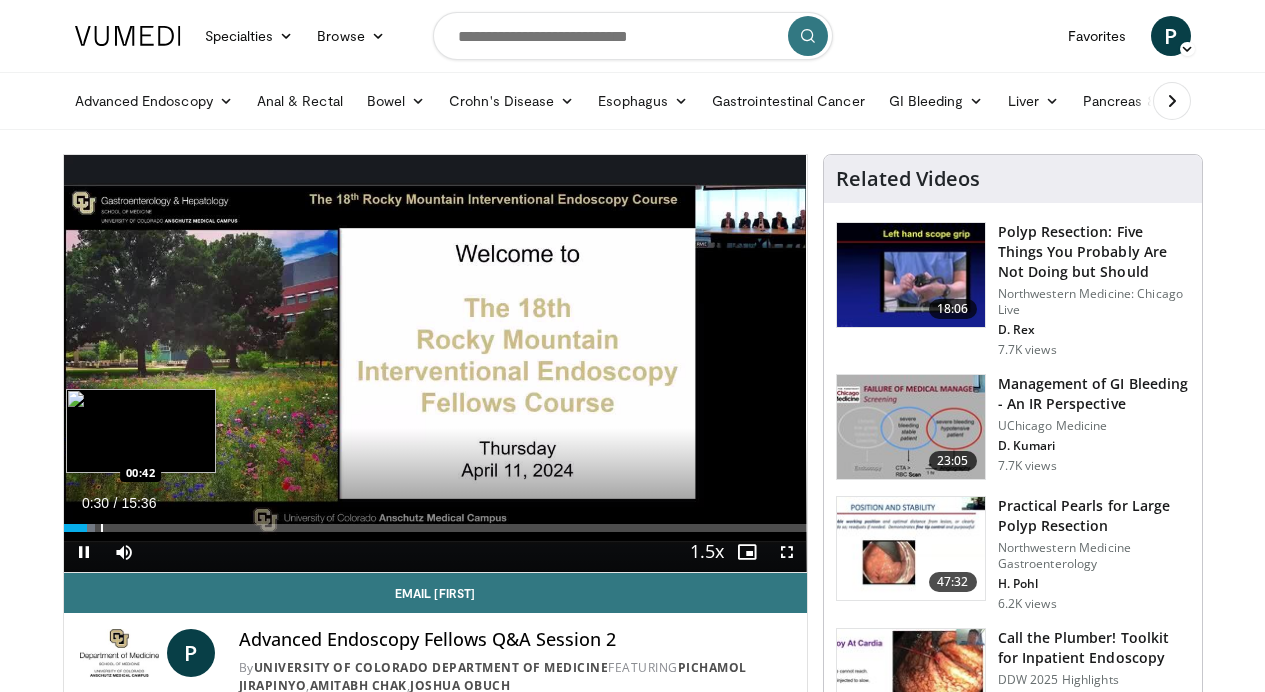 click at bounding box center [102, 528] 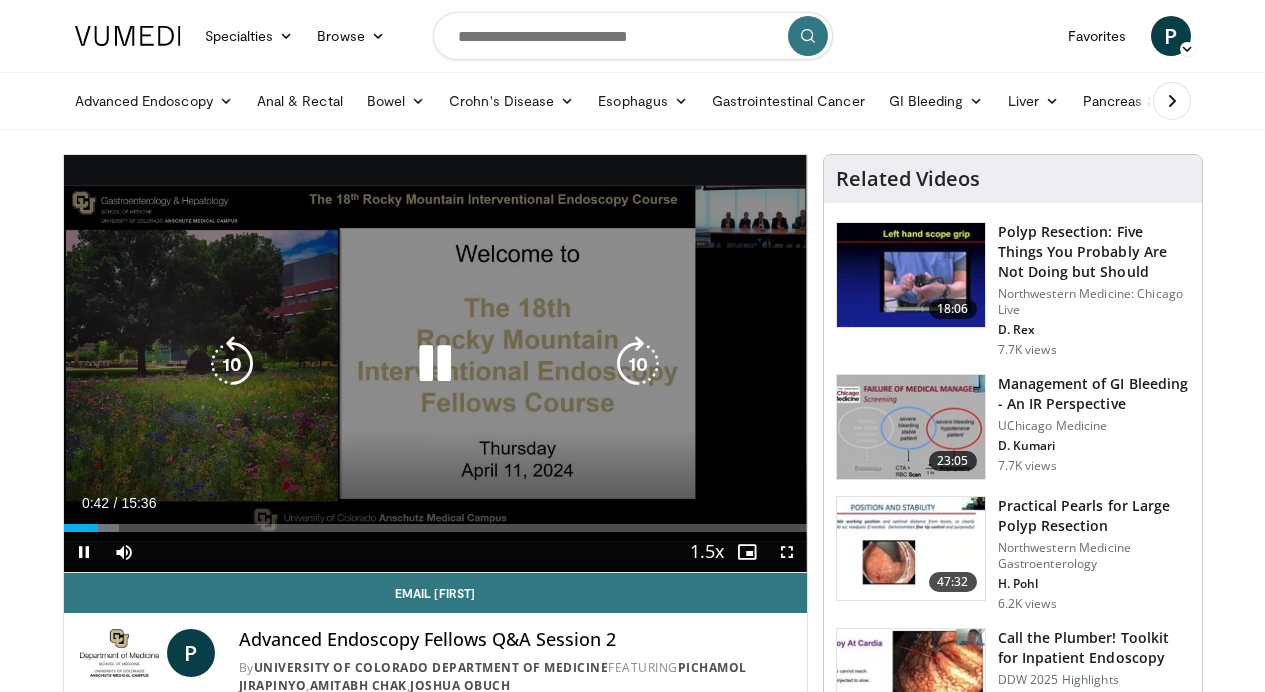 click on "**********" at bounding box center [435, 364] 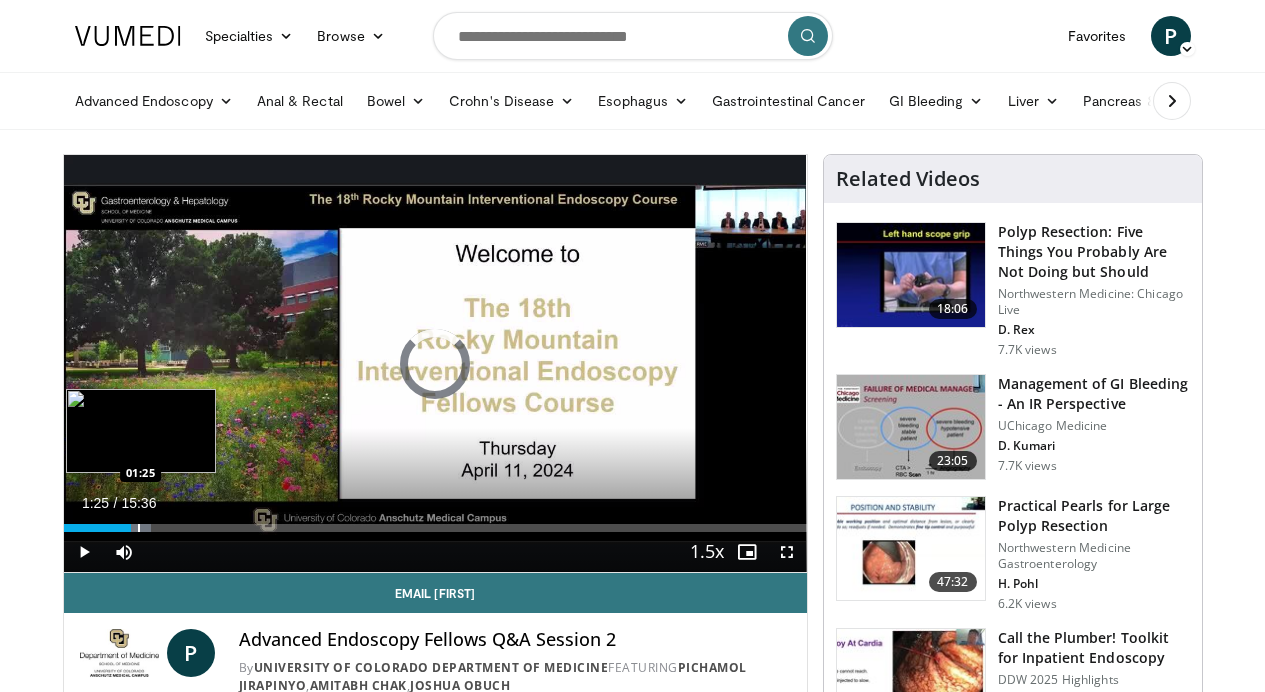 click at bounding box center (139, 528) 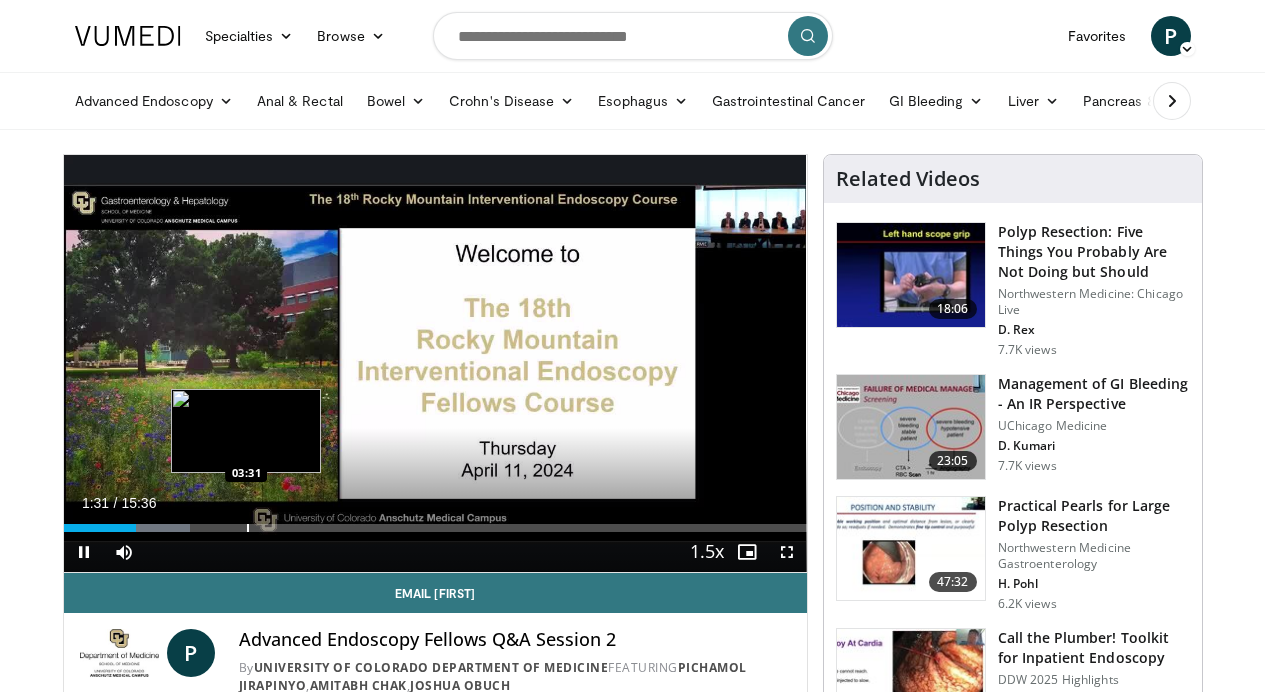 click at bounding box center (248, 528) 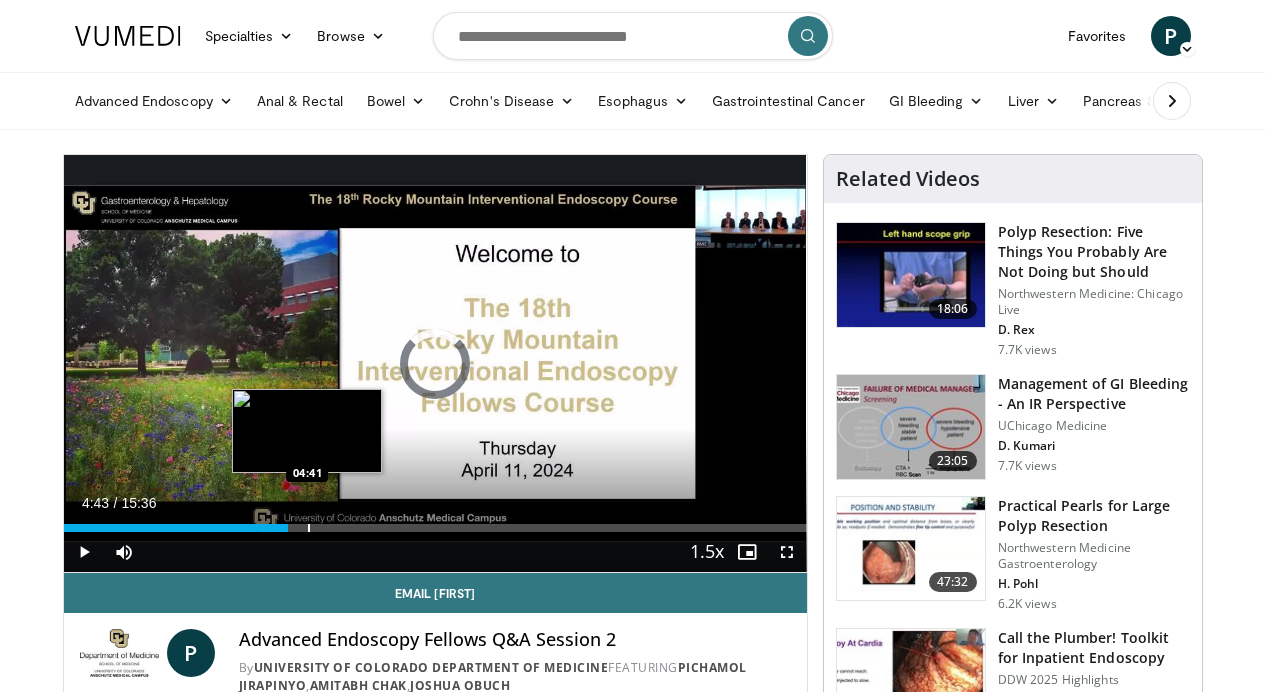 click on "Loaded :  25.59% 03:31 04:41" at bounding box center (435, 522) 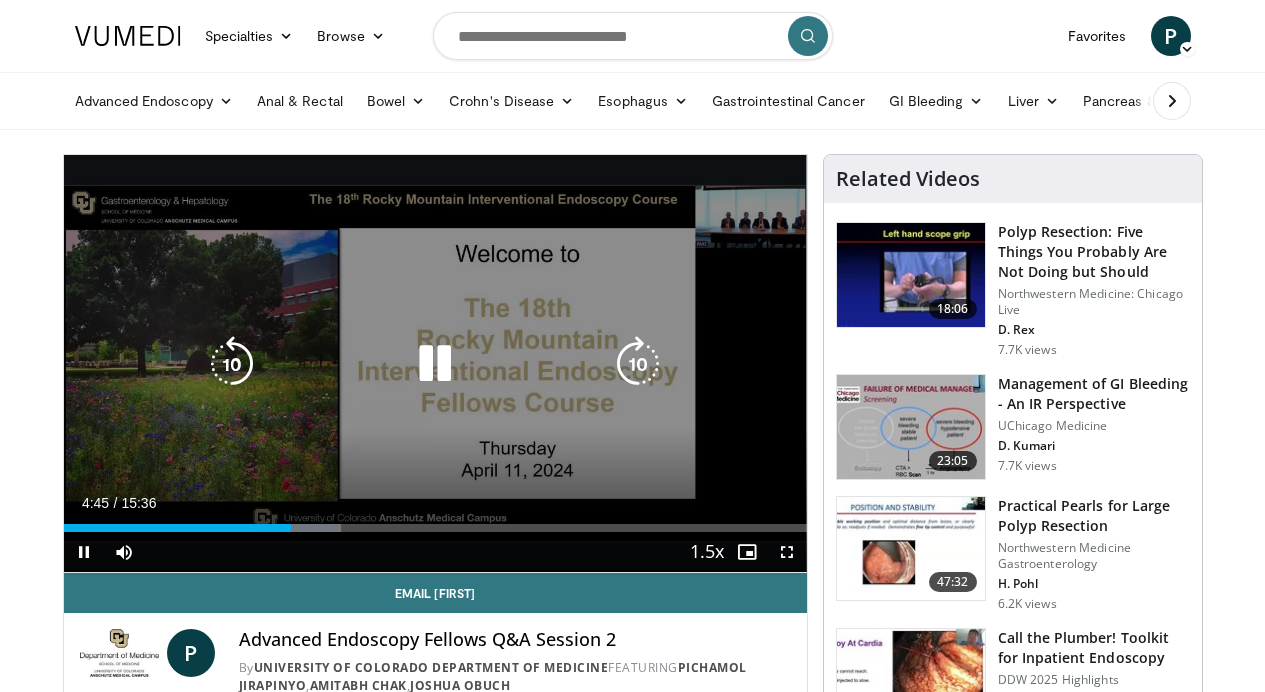 click at bounding box center [435, 364] 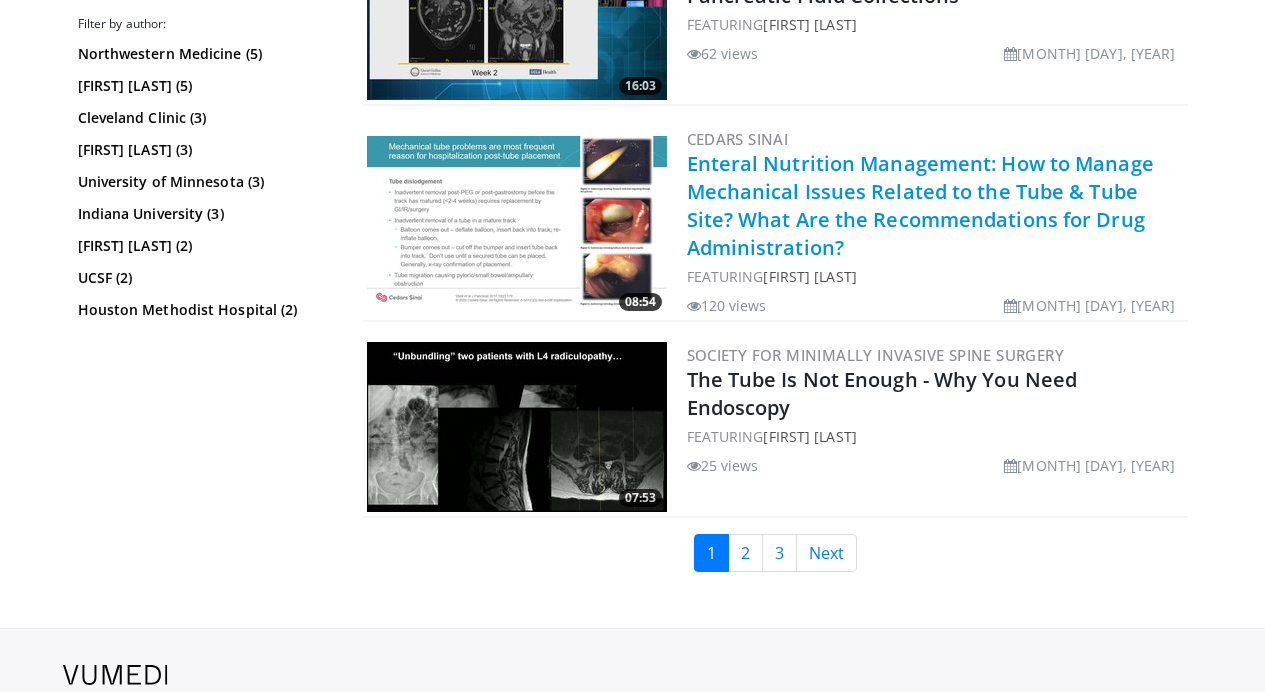 scroll, scrollTop: 4421, scrollLeft: 0, axis: vertical 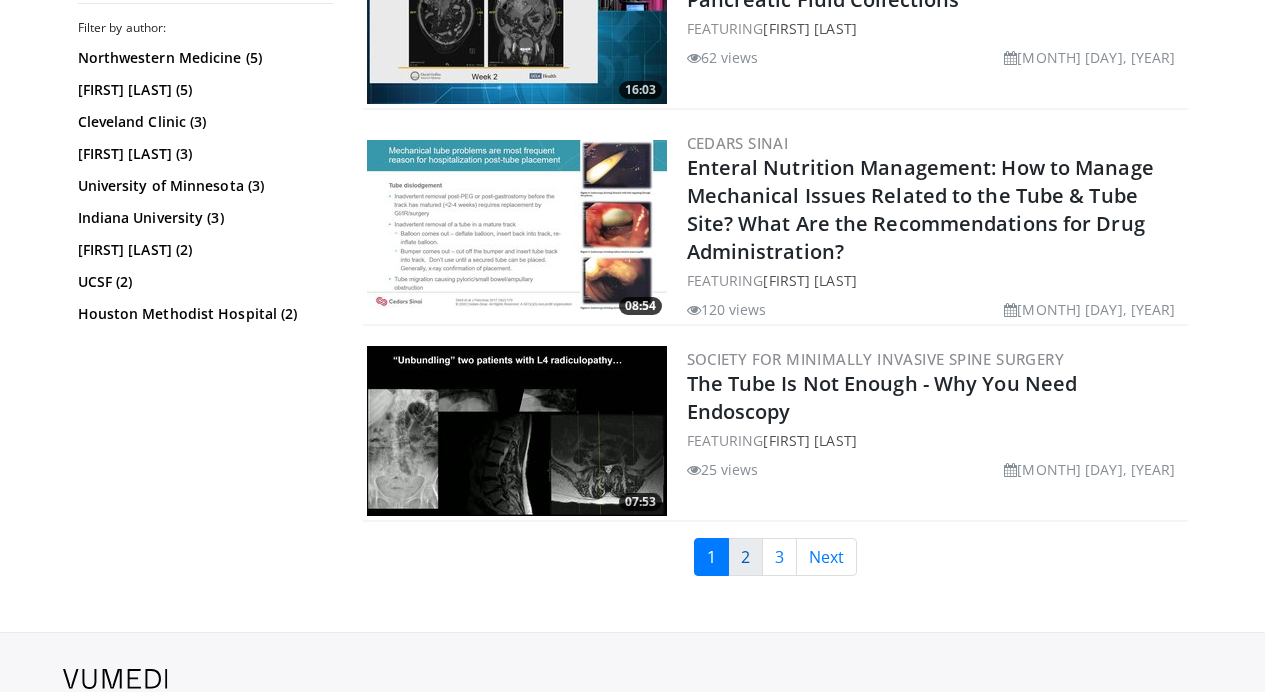 click on "2" at bounding box center (745, 557) 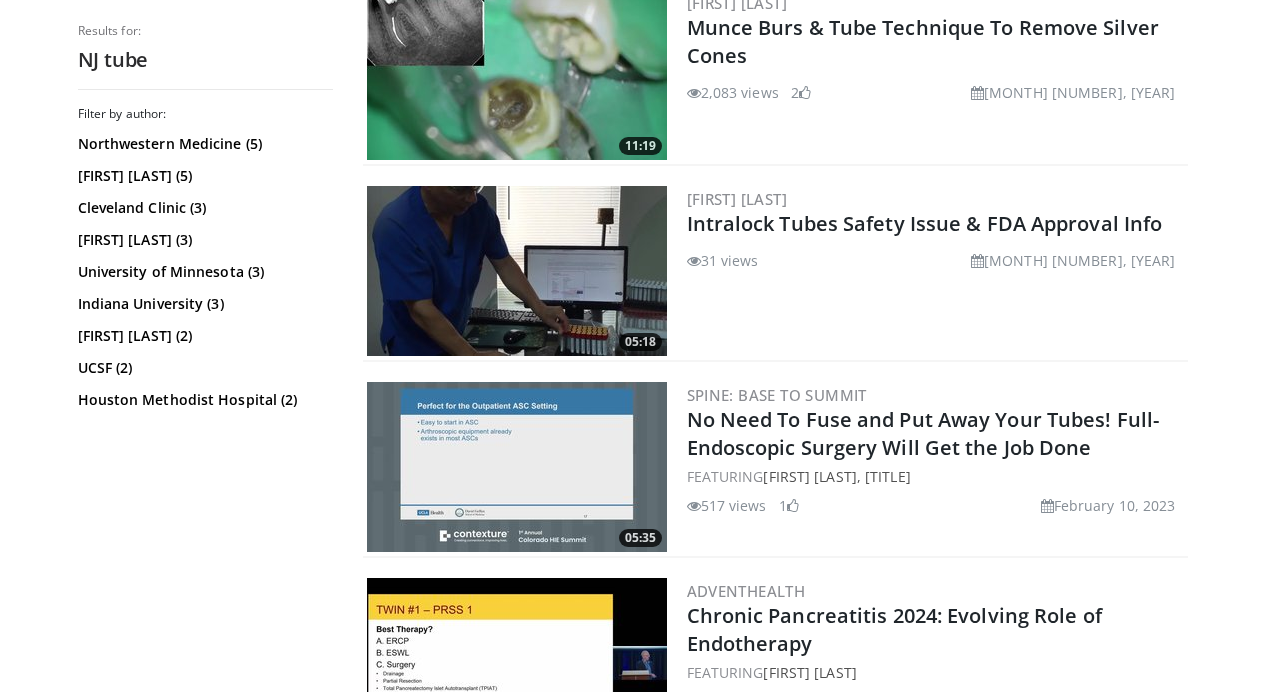 scroll, scrollTop: 4820, scrollLeft: 0, axis: vertical 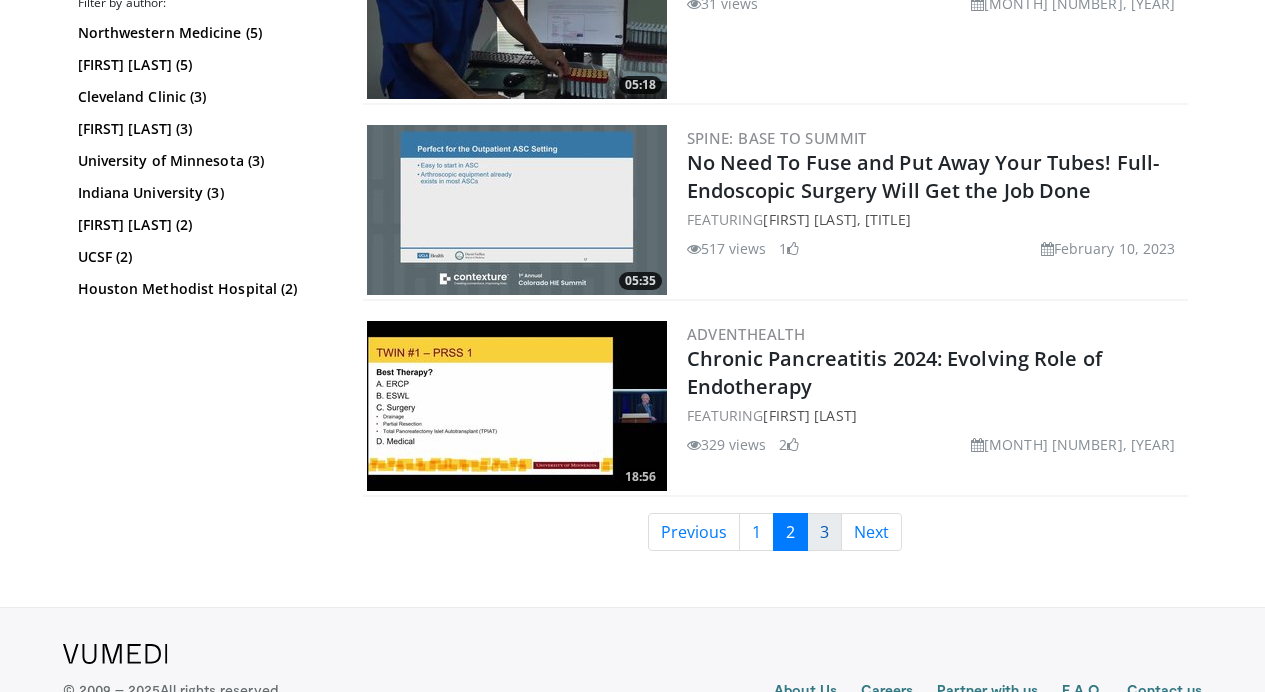 click on "3" at bounding box center (824, 532) 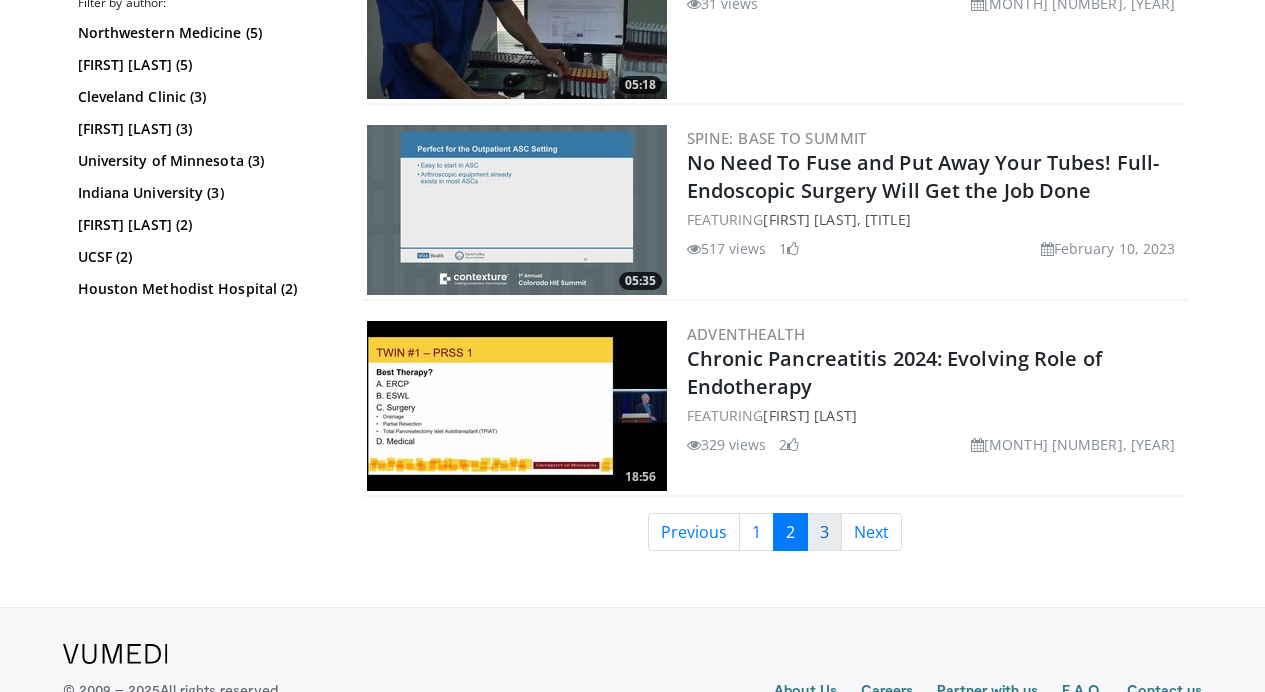 click on "3" at bounding box center [824, 532] 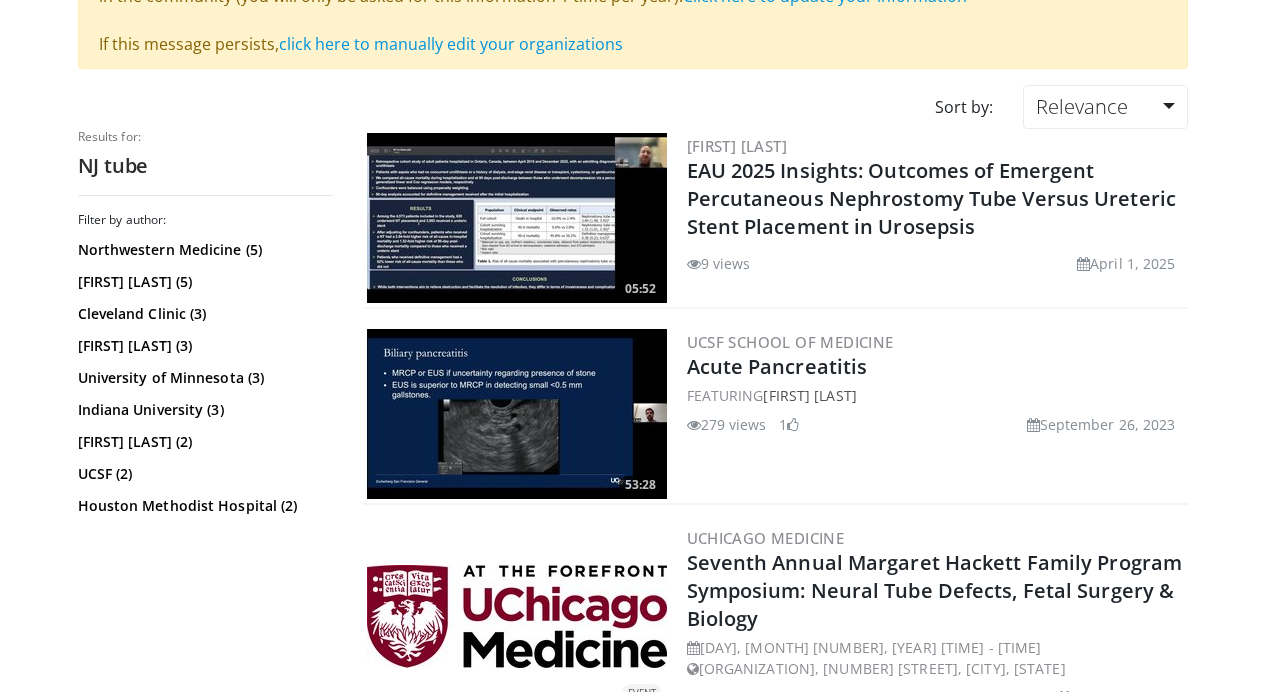 scroll, scrollTop: 0, scrollLeft: 0, axis: both 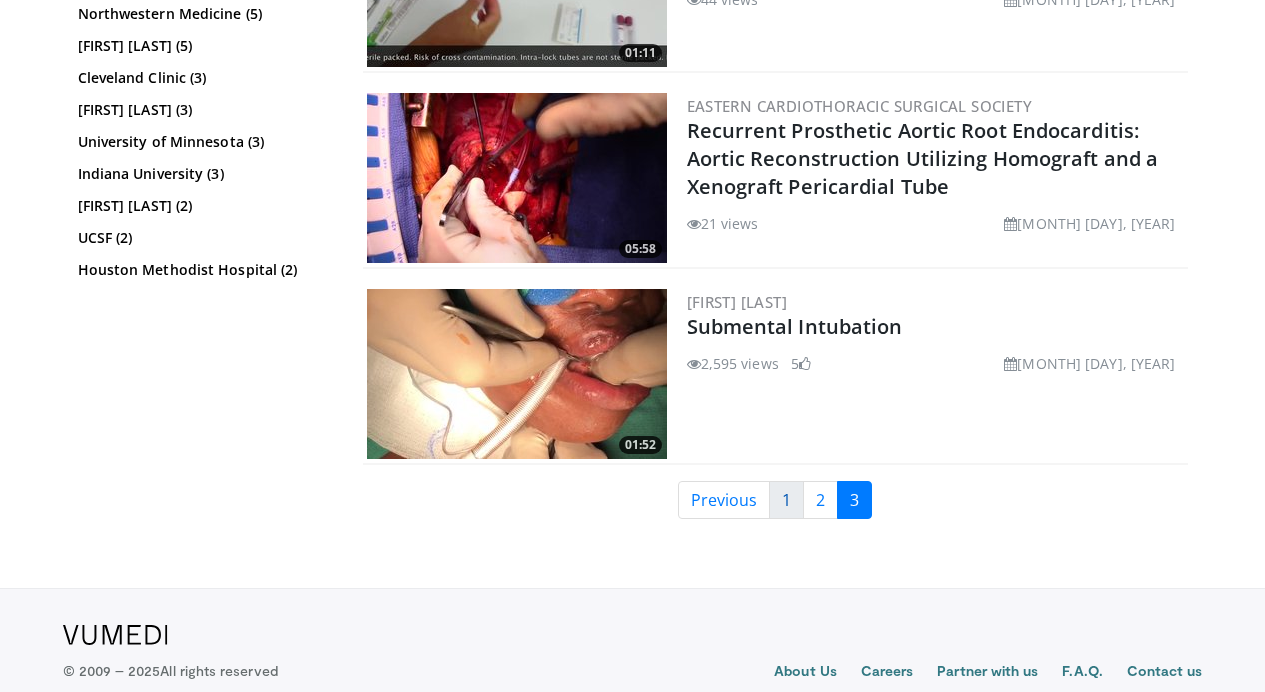 click on "1" at bounding box center [786, 500] 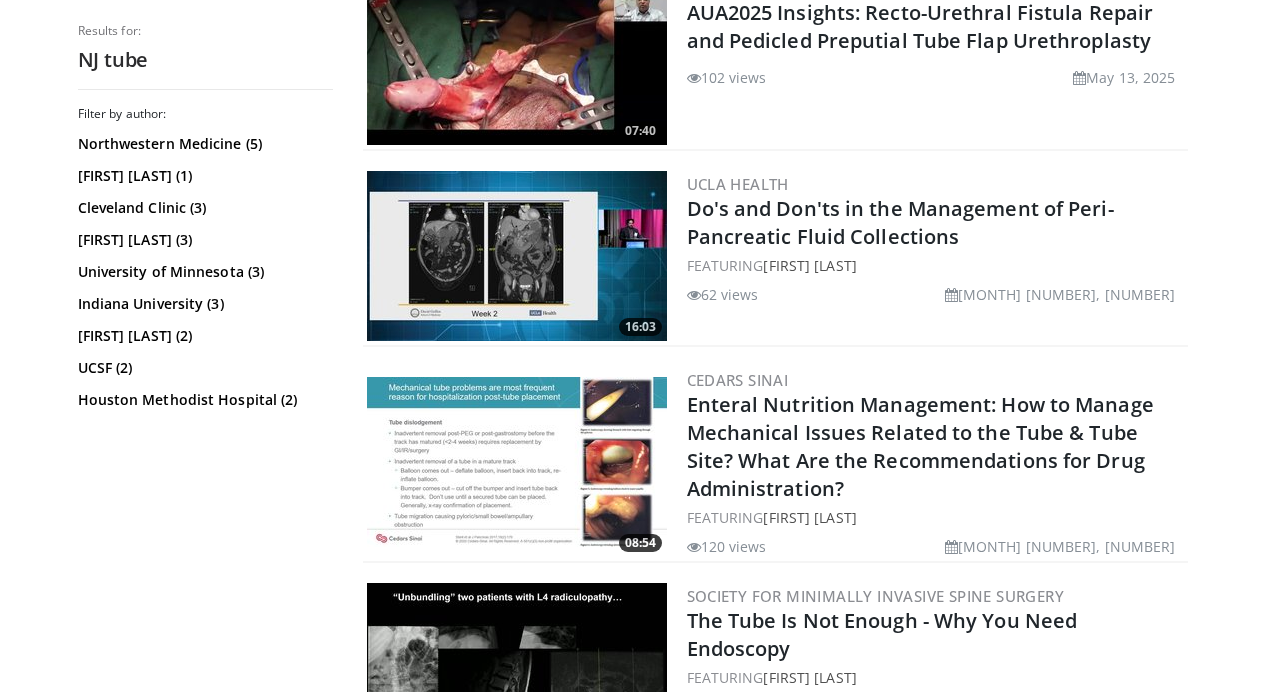 scroll, scrollTop: 4189, scrollLeft: 0, axis: vertical 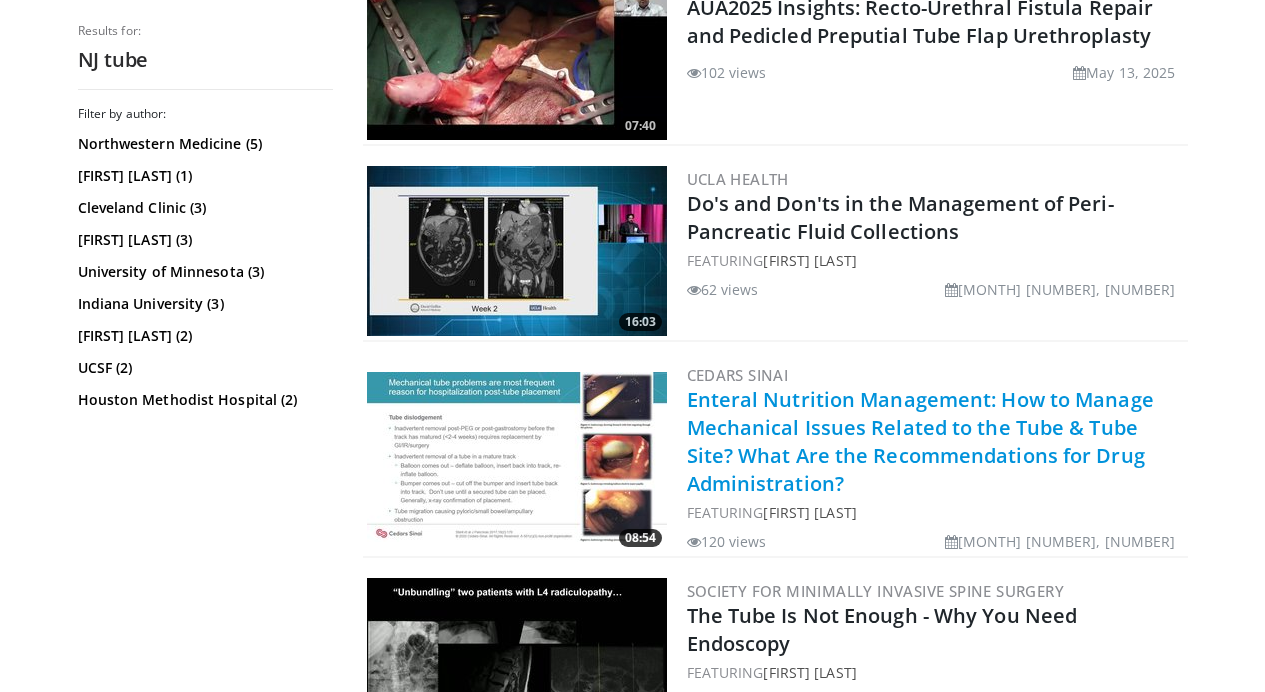 click on "Enteral Nutrition Management: How to Manage Mechanical Issues Related to the Tube & Tube Site? What Are the Recommendations for Drug Administration?" at bounding box center (920, 441) 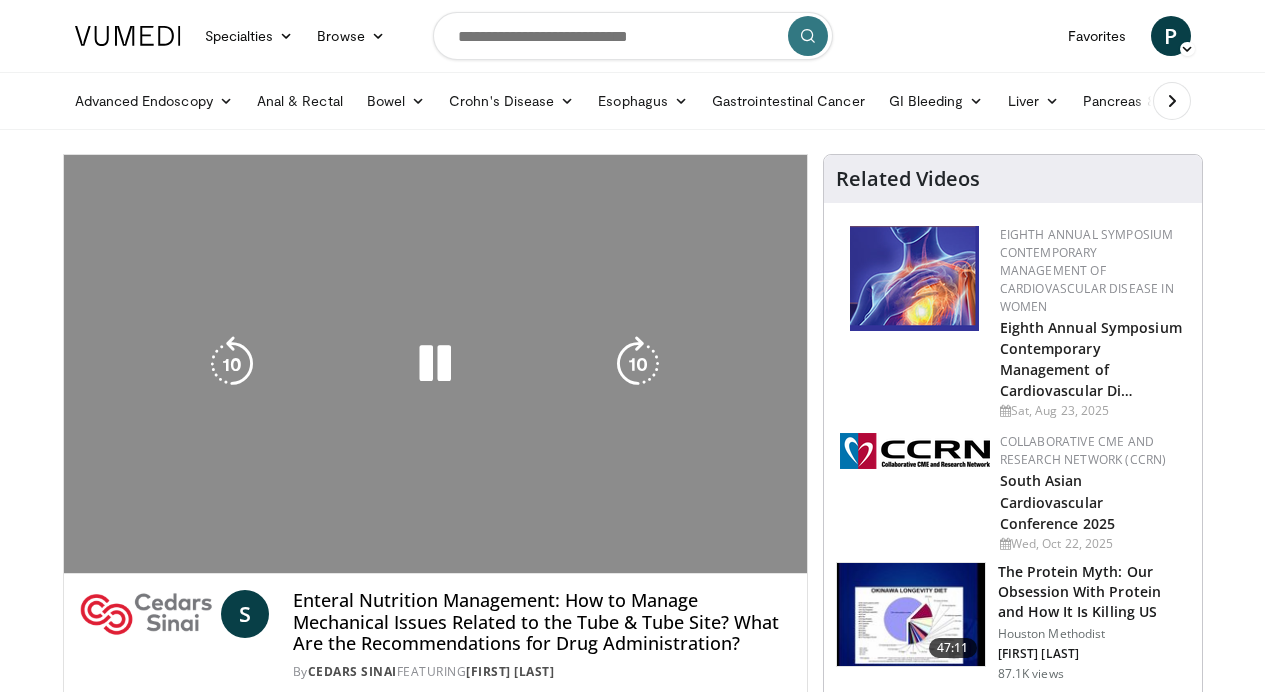 scroll, scrollTop: 0, scrollLeft: 0, axis: both 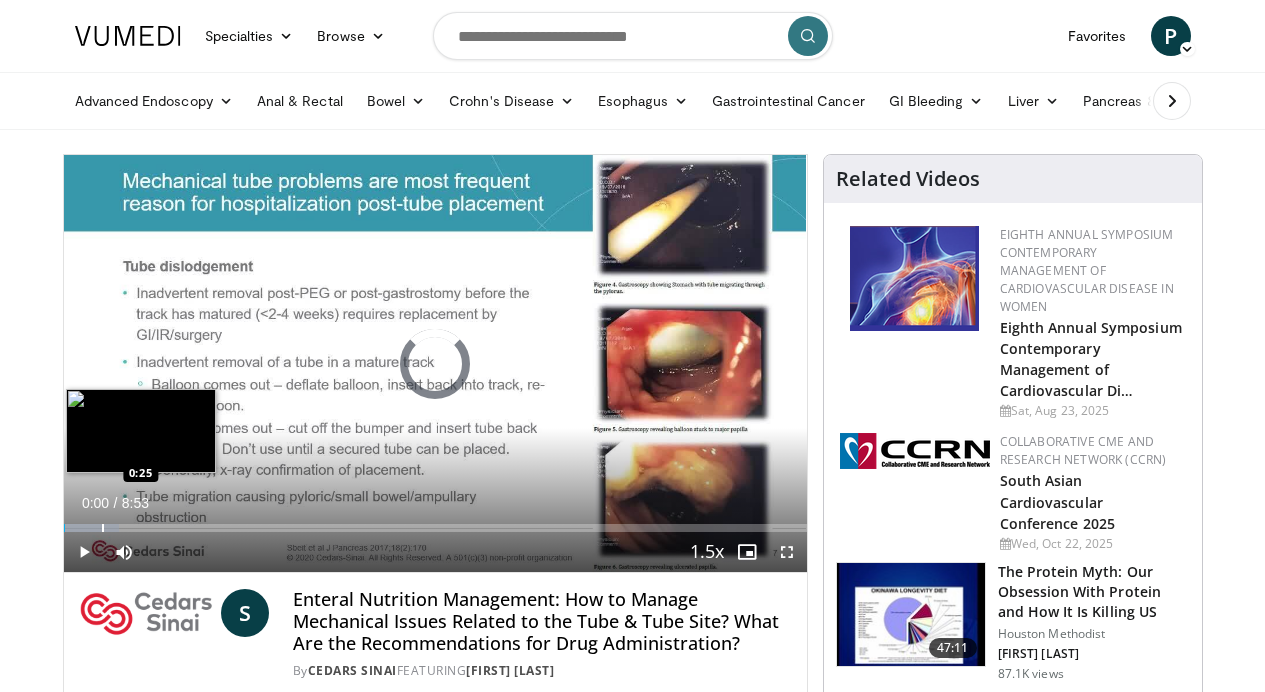 click at bounding box center (103, 528) 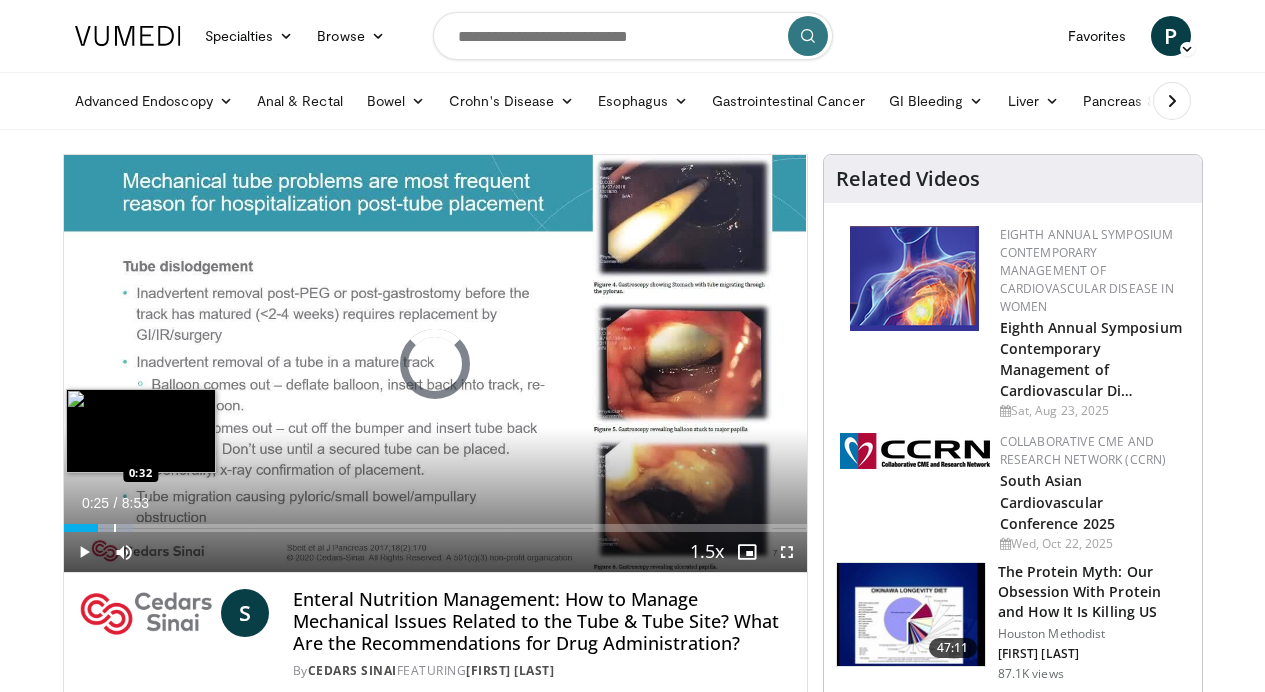click at bounding box center [115, 528] 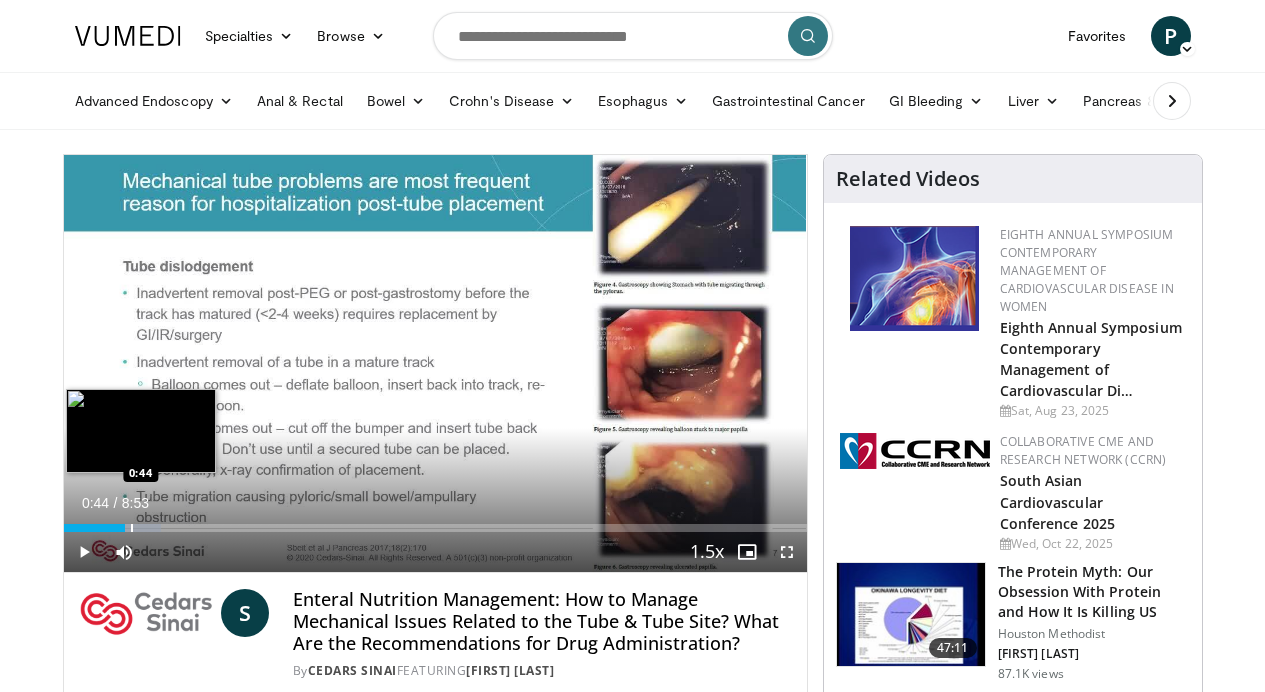 click on "Loaded :  13.13% 0:44 0:44" at bounding box center (435, 522) 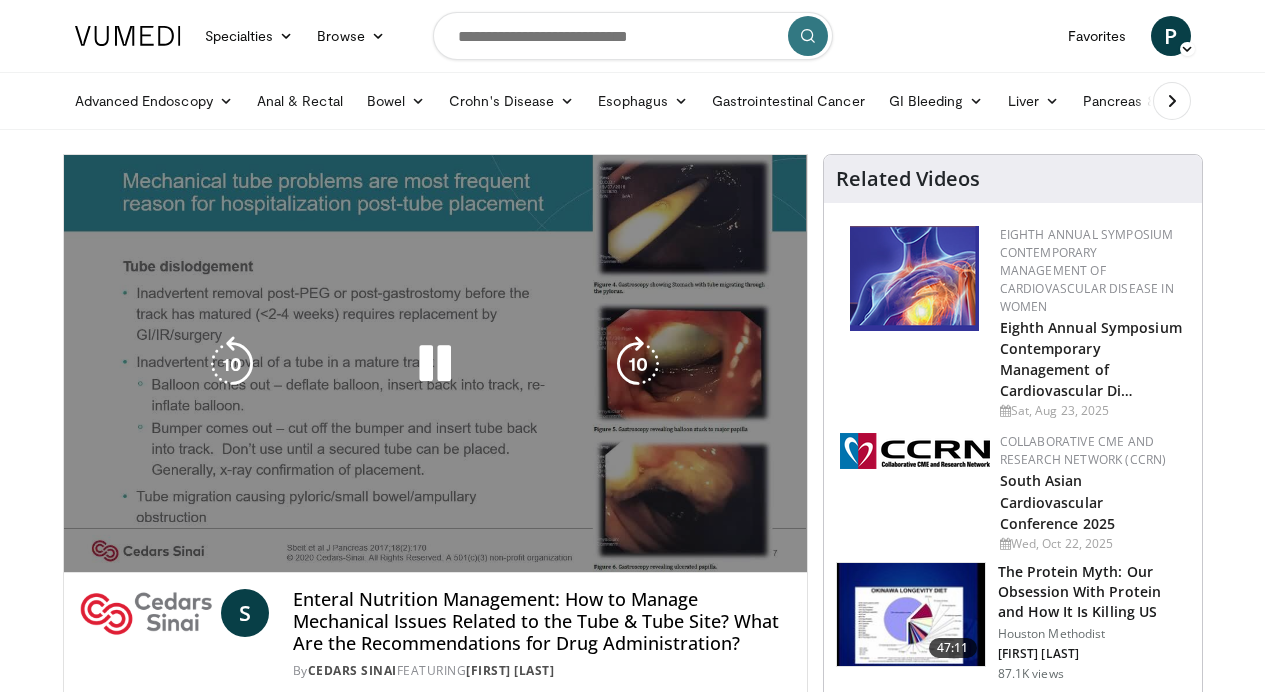 click on "Loaded :  14.97% 0:44 0:44" at bounding box center (435, 562) 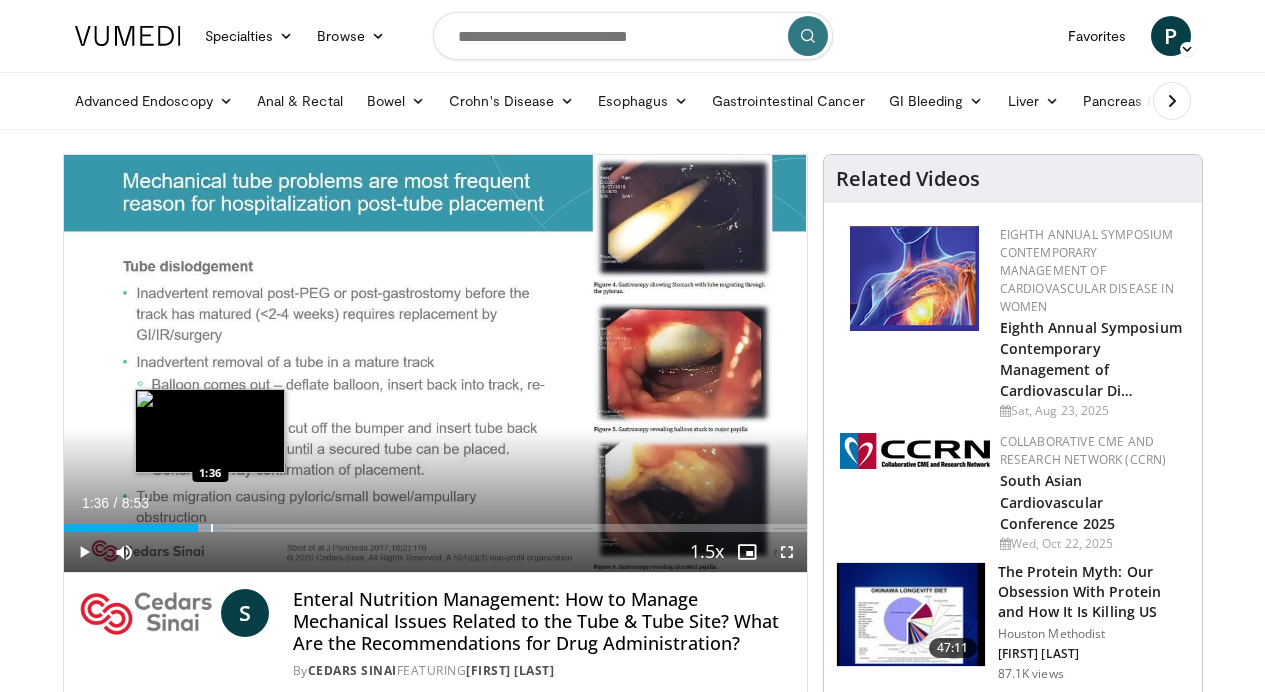 click on "Loaded :  22.46% 1:35 1:36" at bounding box center (435, 522) 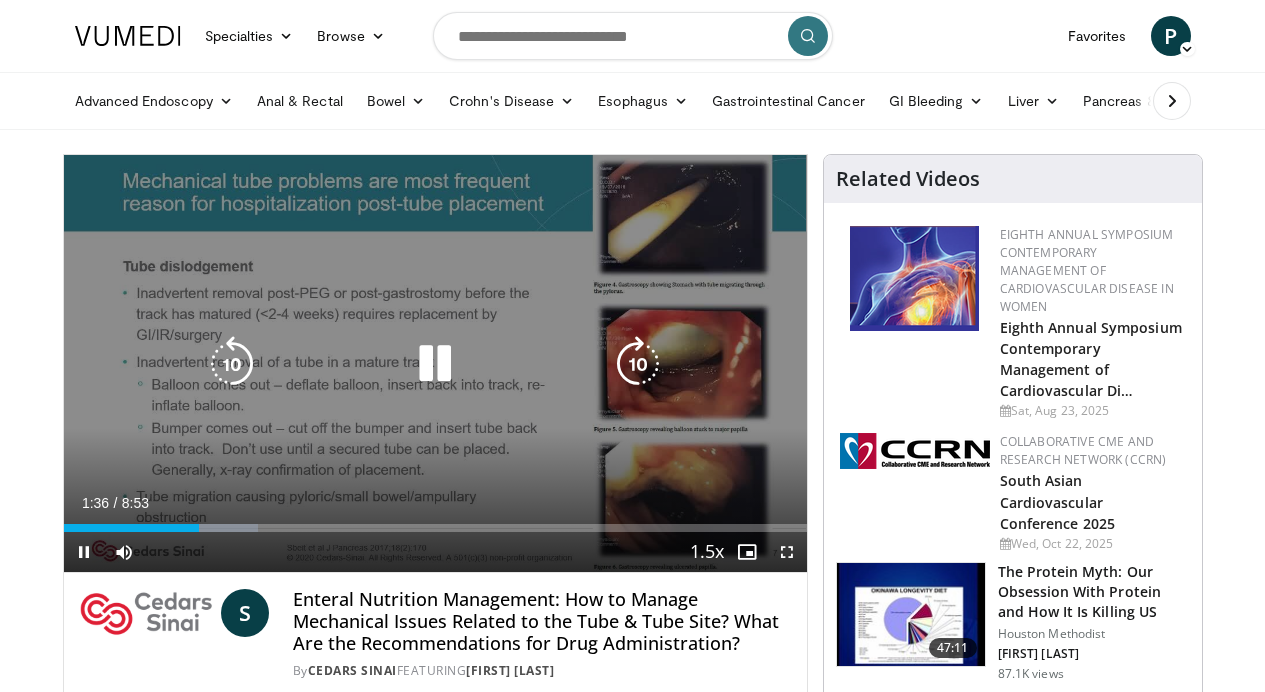 click on "Loaded :  26.21% 1:37 2:13" at bounding box center [435, 522] 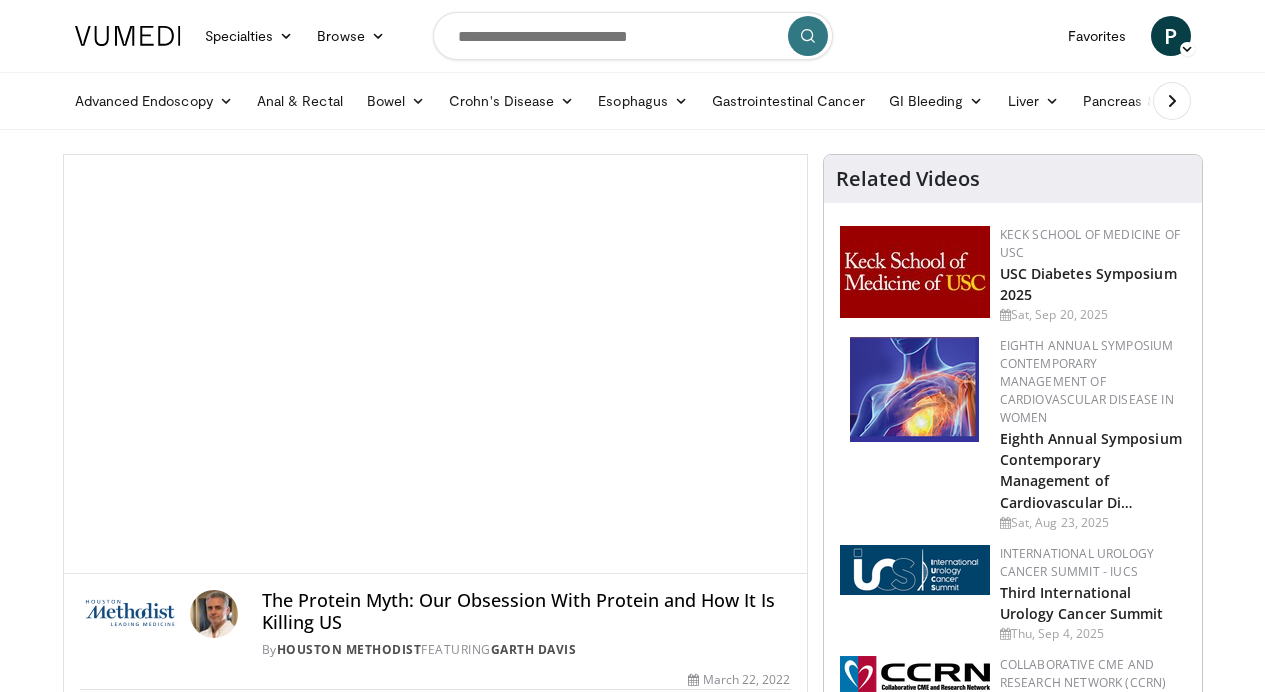 scroll, scrollTop: 0, scrollLeft: 0, axis: both 